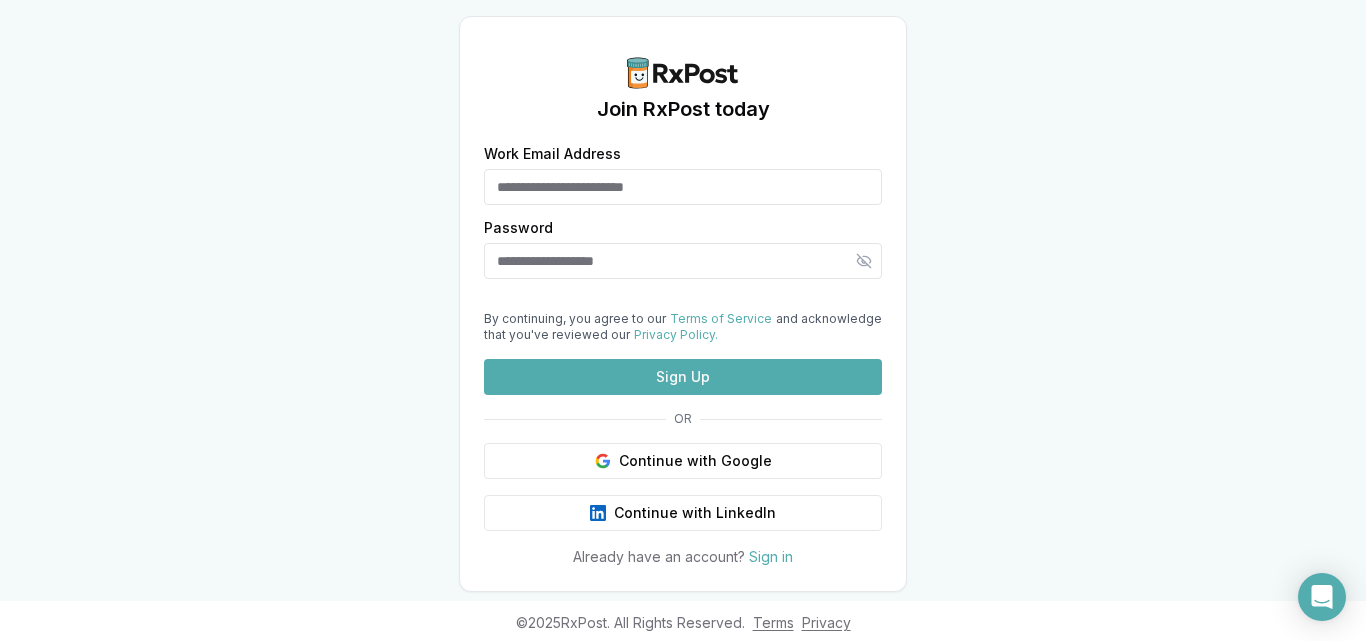 scroll, scrollTop: 0, scrollLeft: 0, axis: both 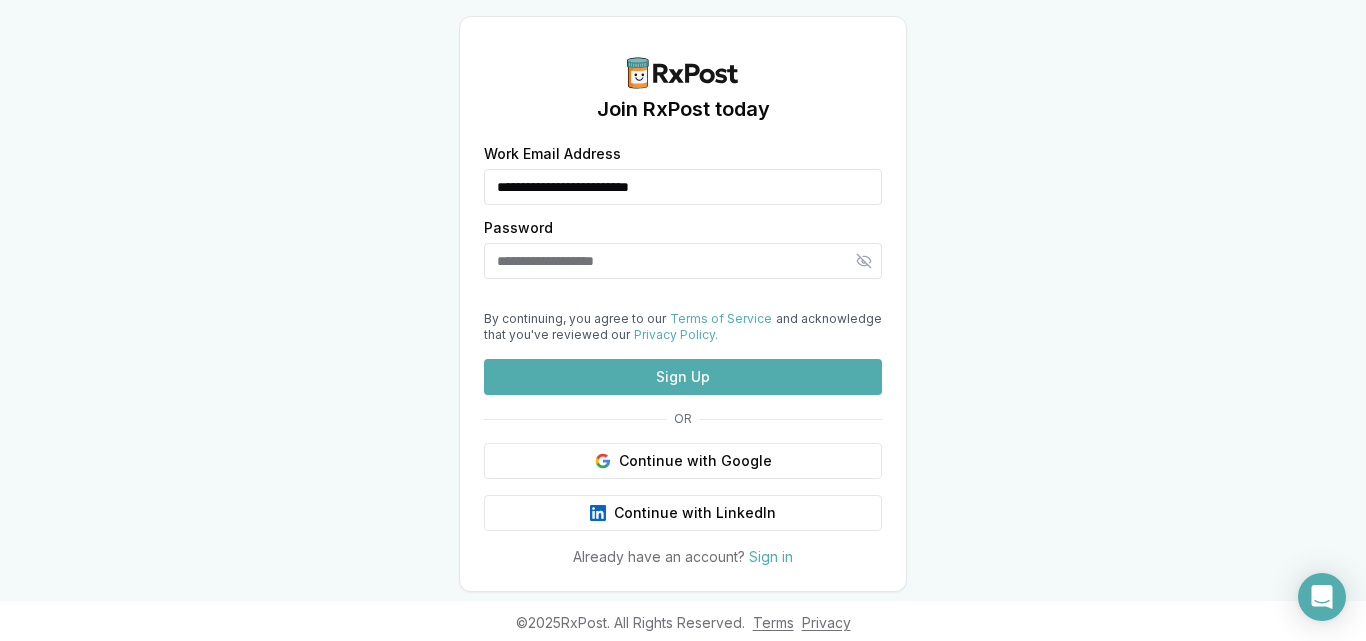 type on "**********" 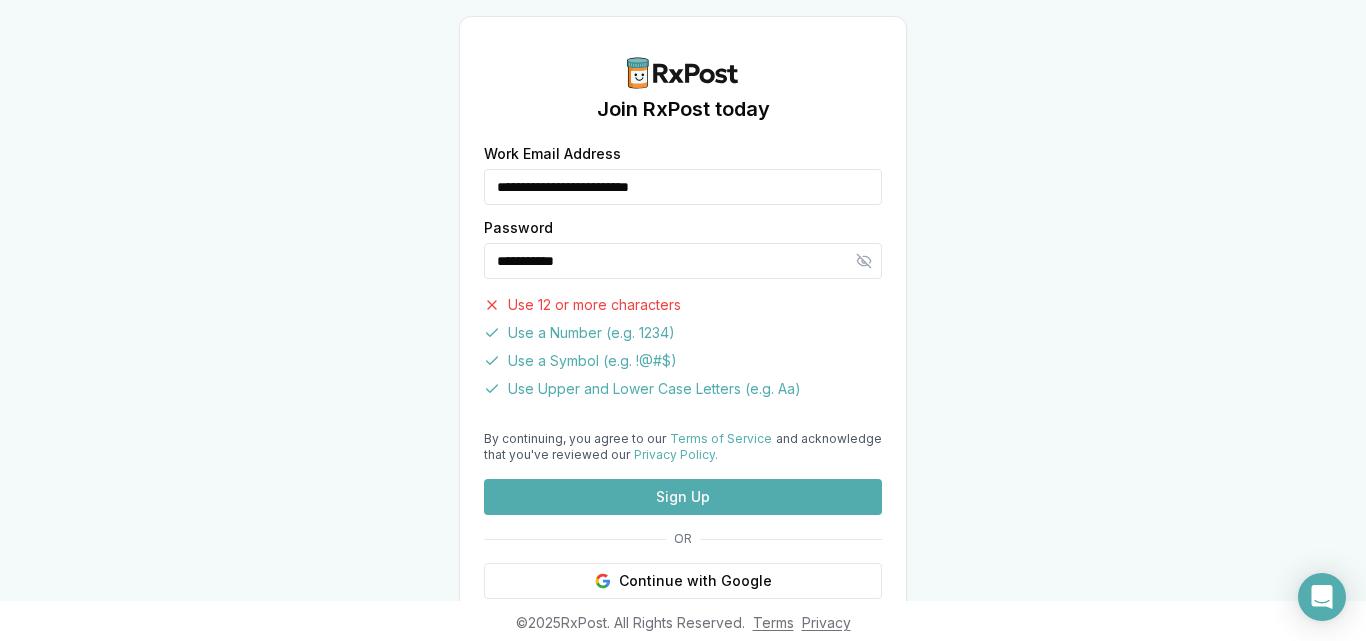 click on "Sign Up" at bounding box center (683, 497) 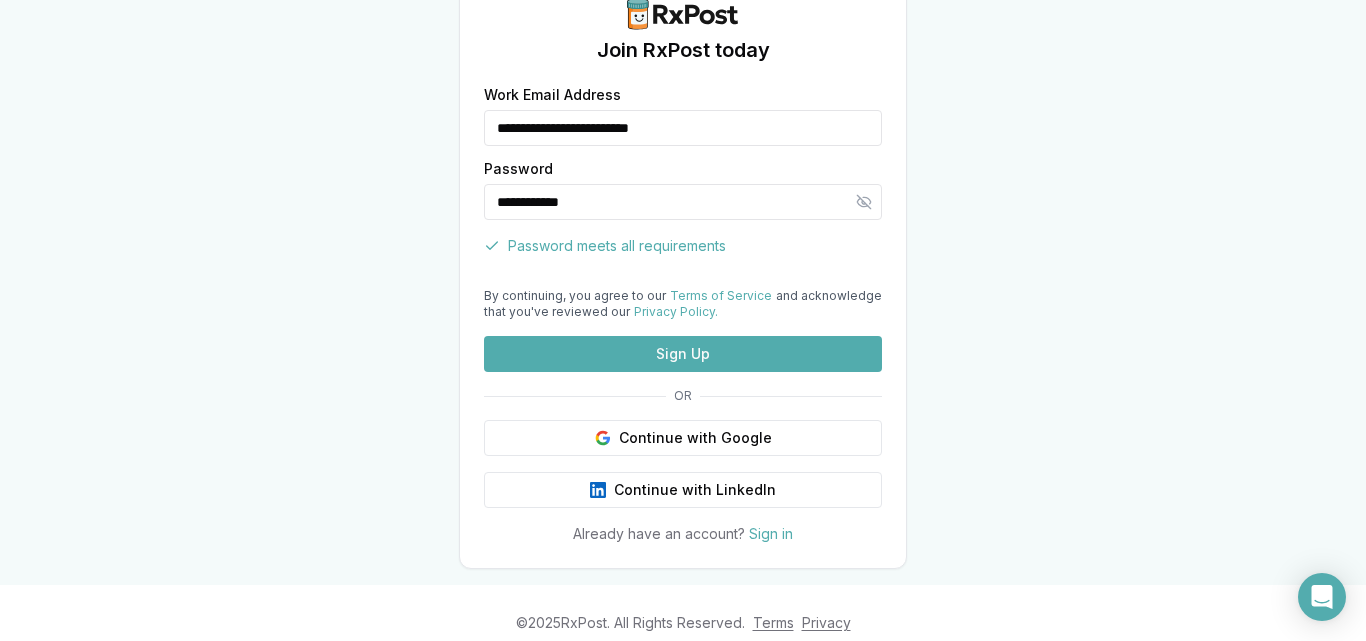 scroll, scrollTop: 100, scrollLeft: 0, axis: vertical 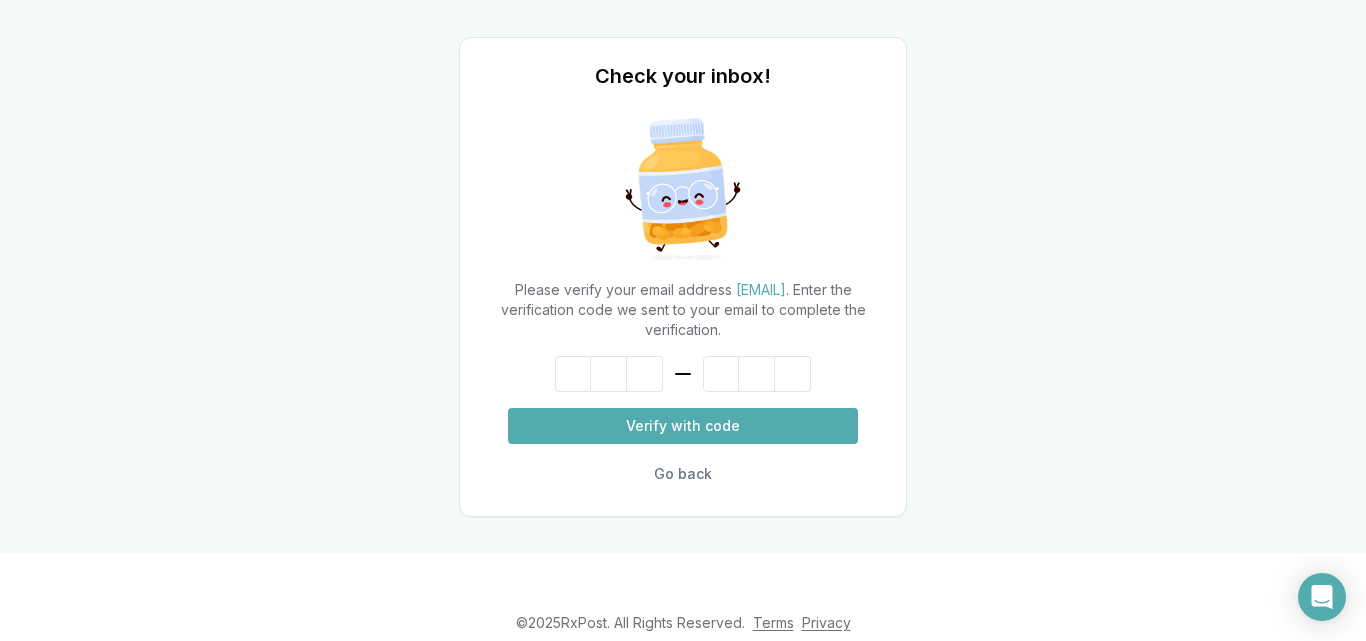 click at bounding box center (683, 374) 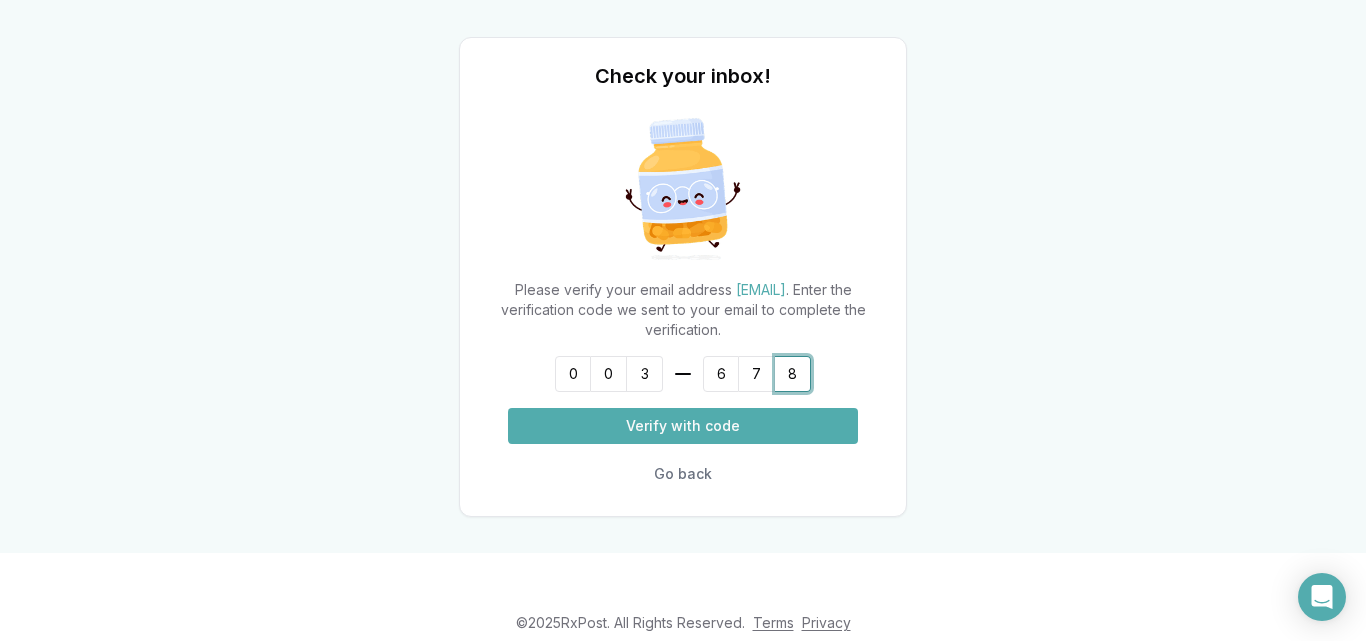 type on "******" 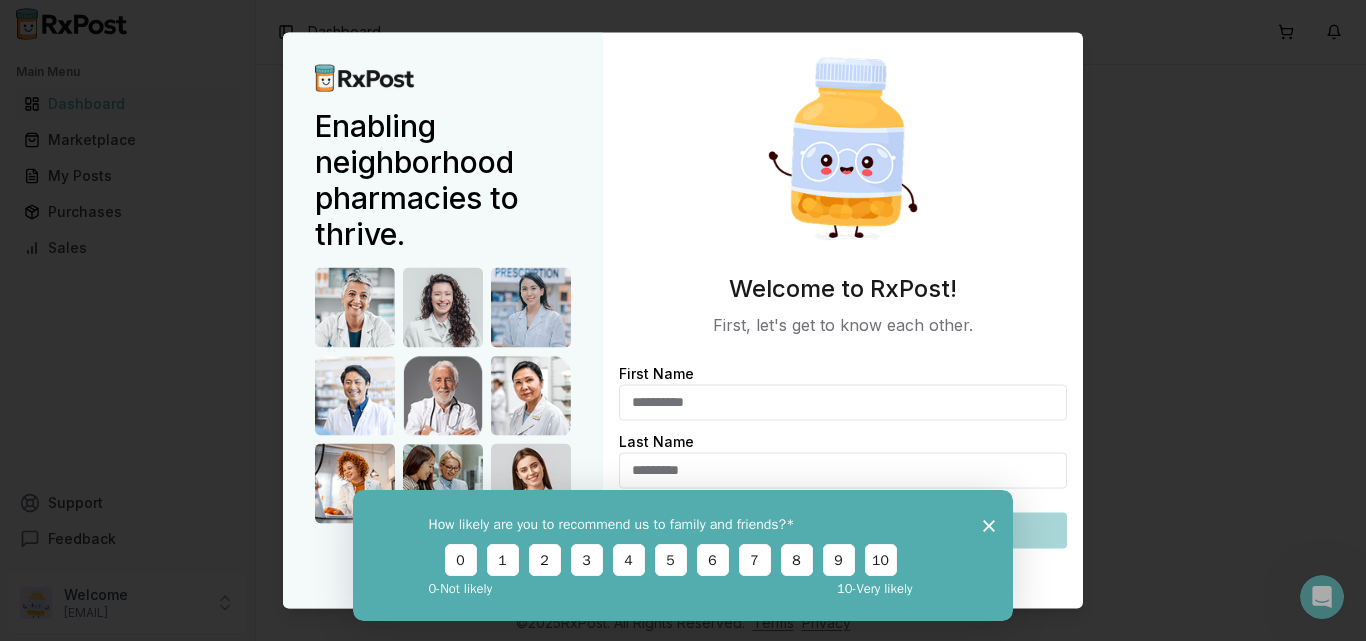 scroll, scrollTop: 0, scrollLeft: 0, axis: both 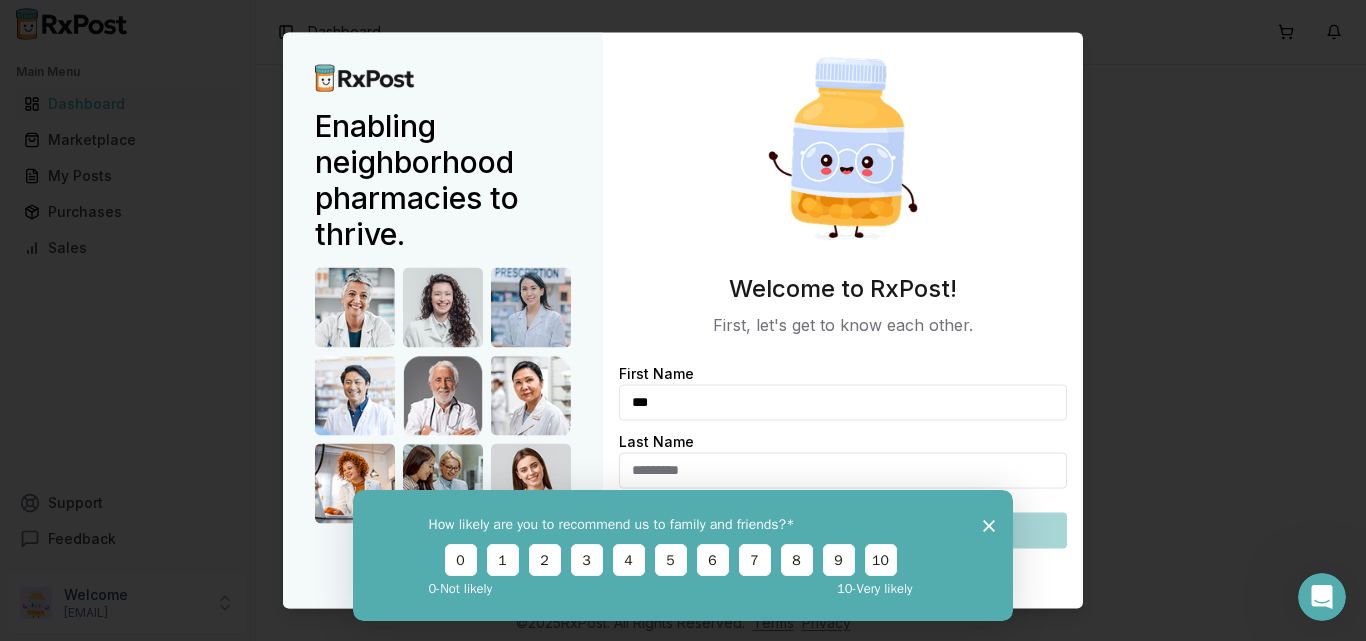 type on "***" 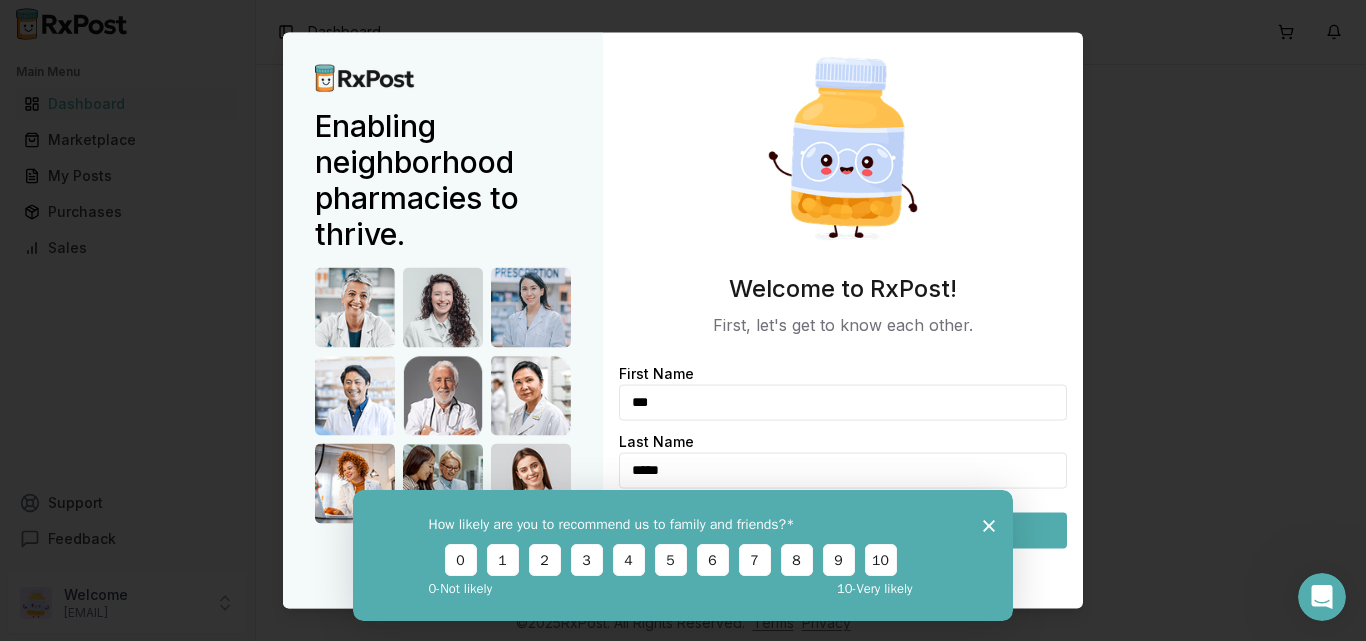 type on "*****" 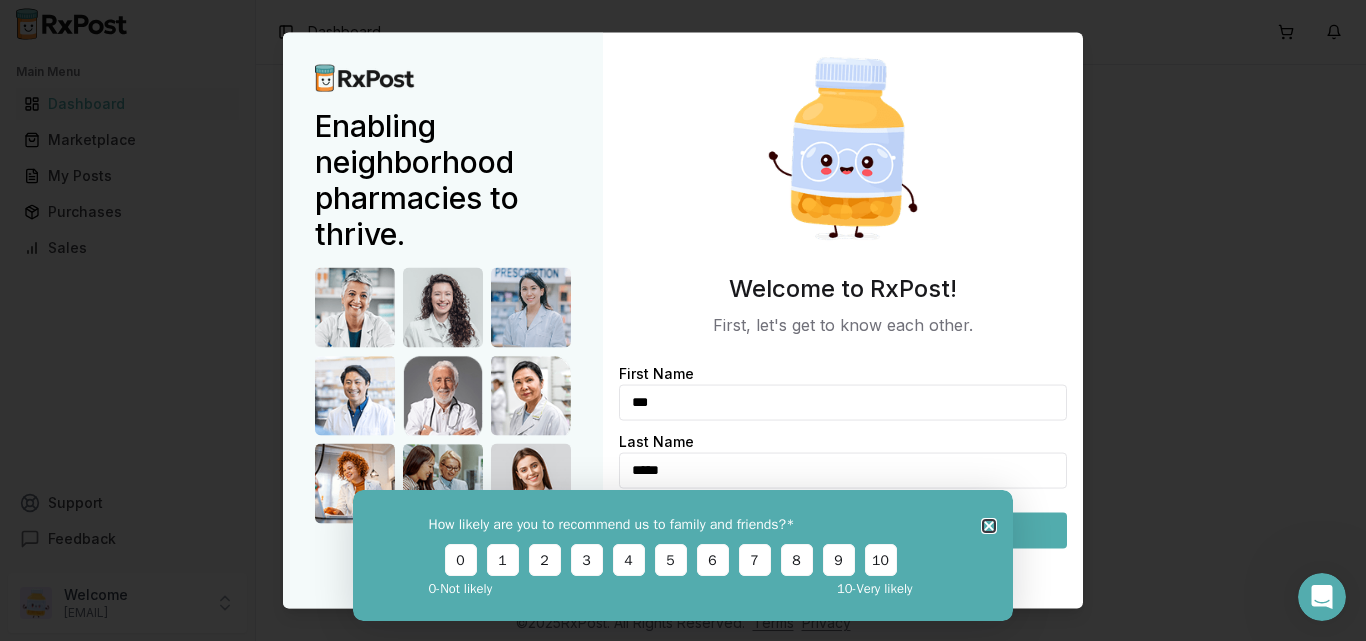click 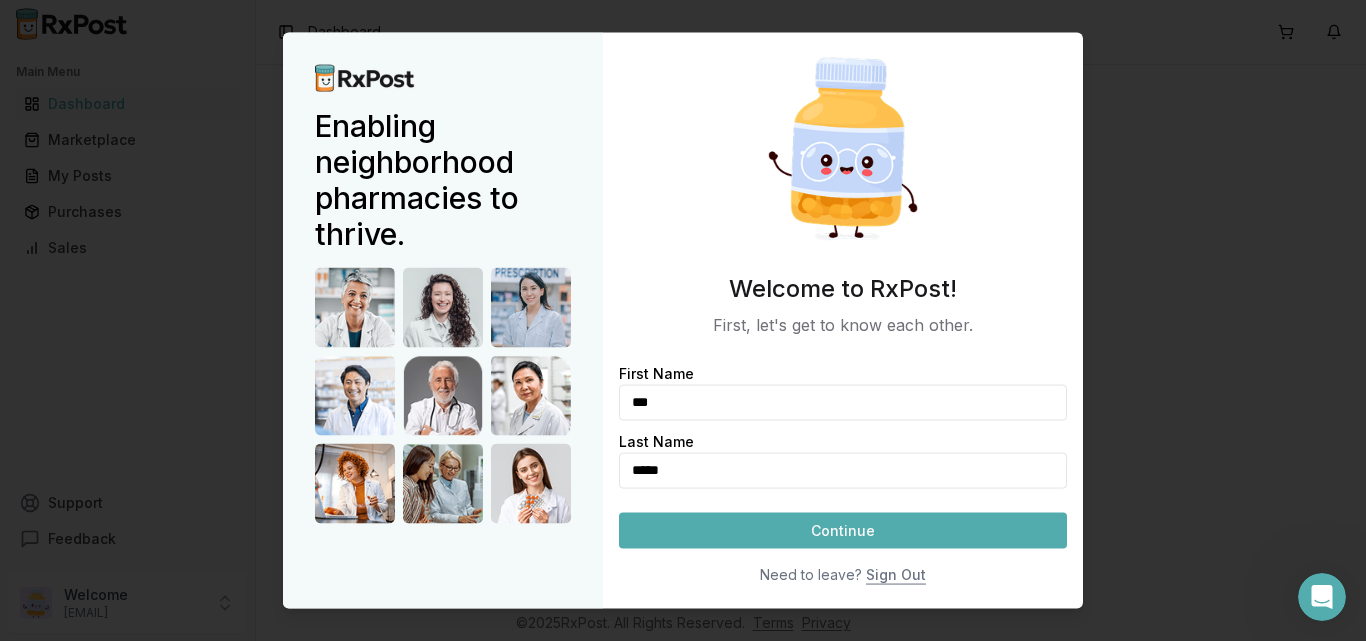 click on "Continue" at bounding box center [843, 530] 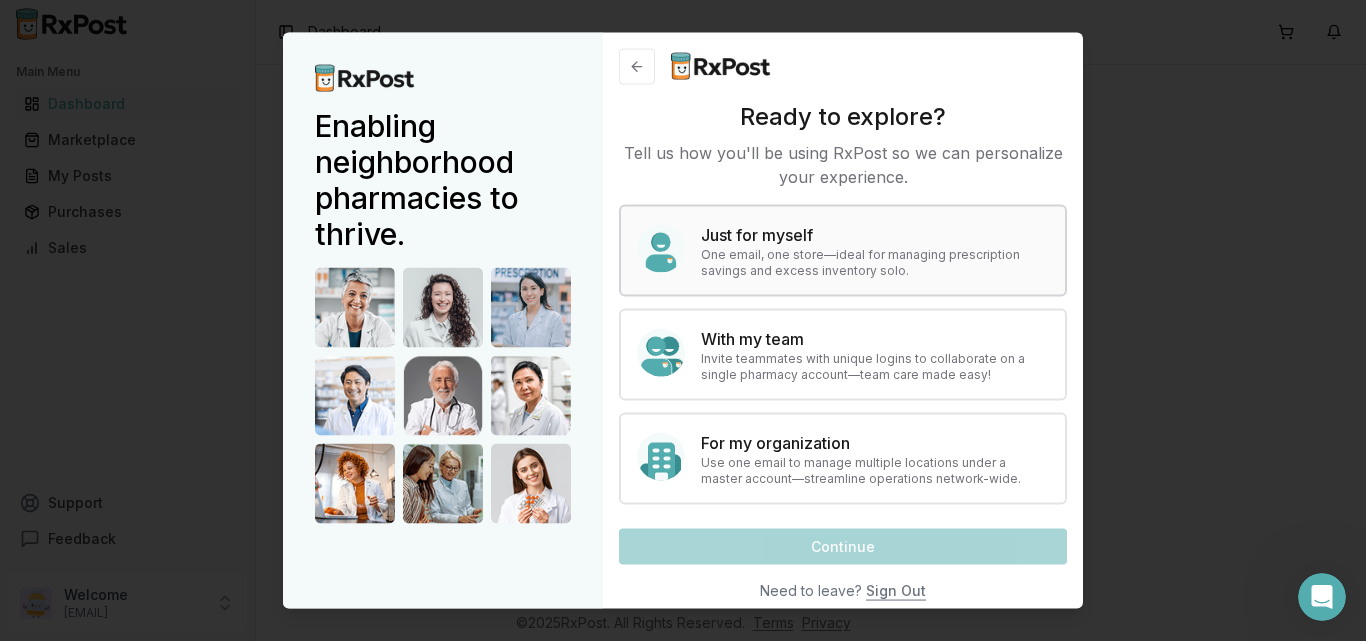 click on "One email, one store—ideal for managing prescription savings and excess inventory solo." at bounding box center [875, 262] 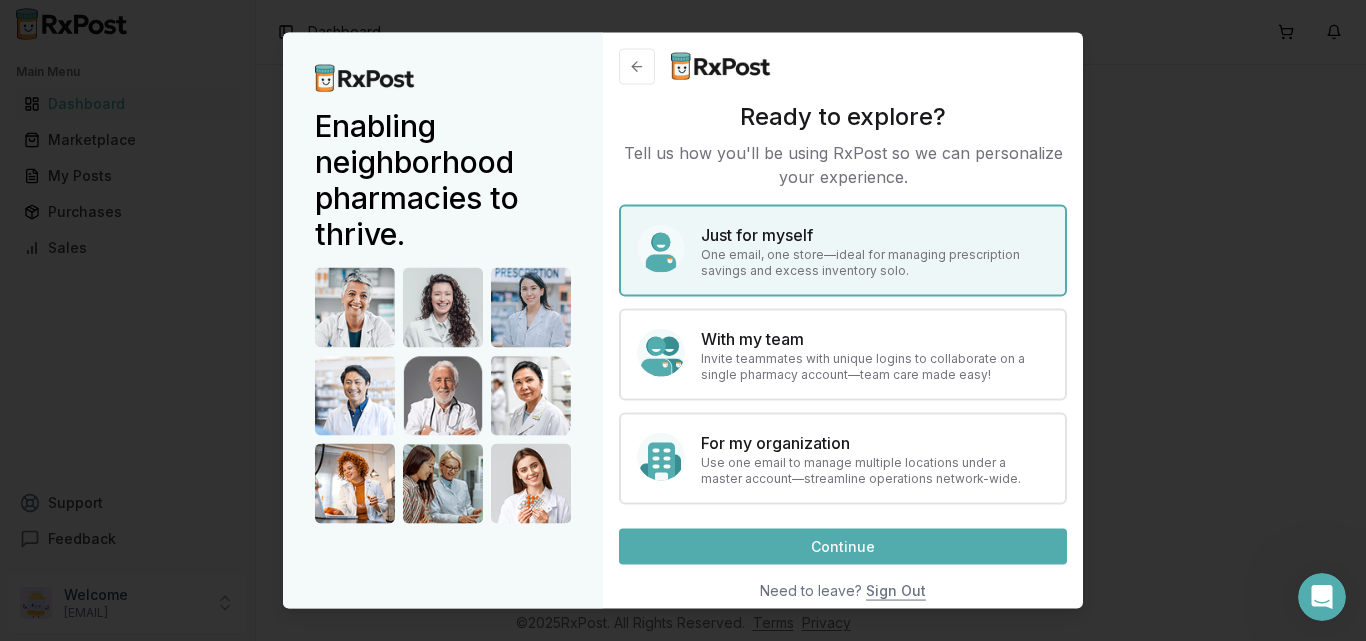 click on "Continue" at bounding box center (843, 546) 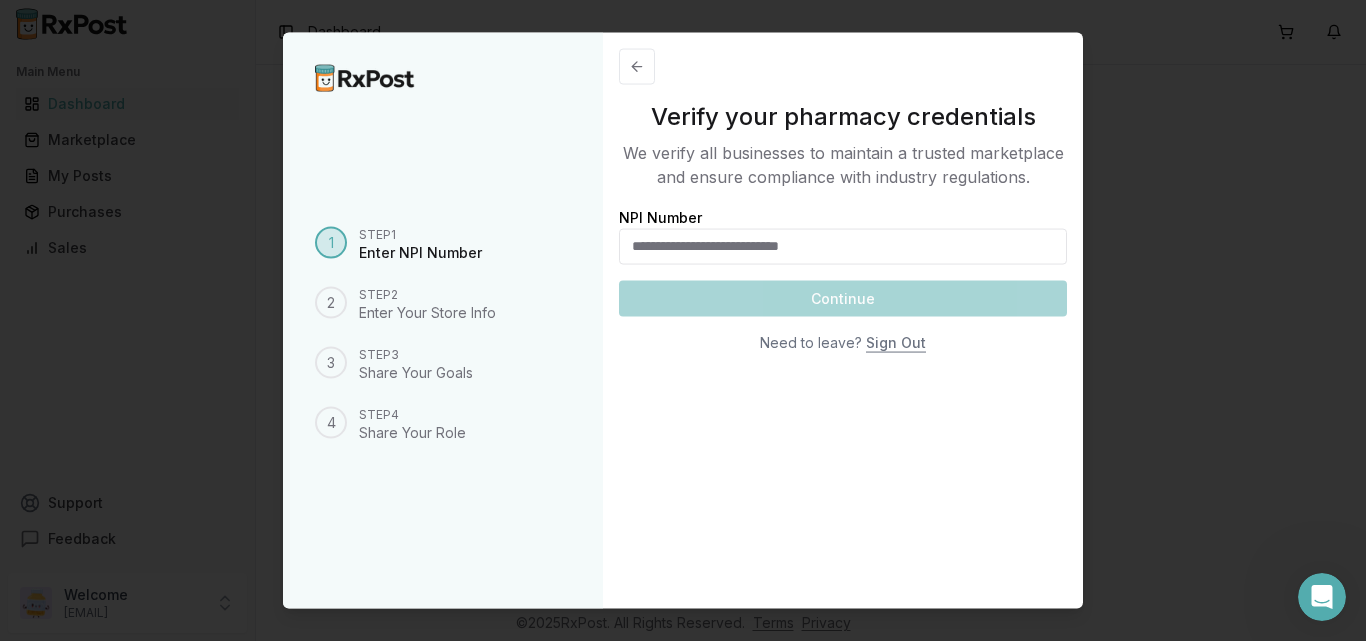 click on "NPI Number" at bounding box center (843, 246) 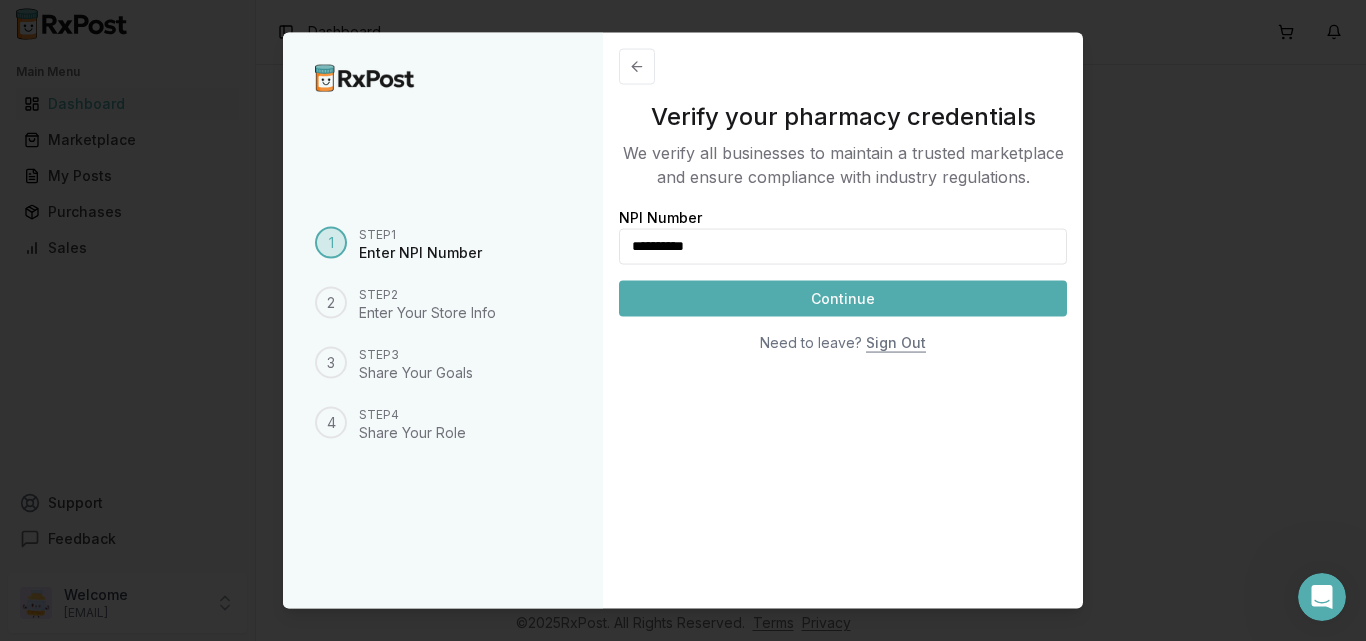 type on "**********" 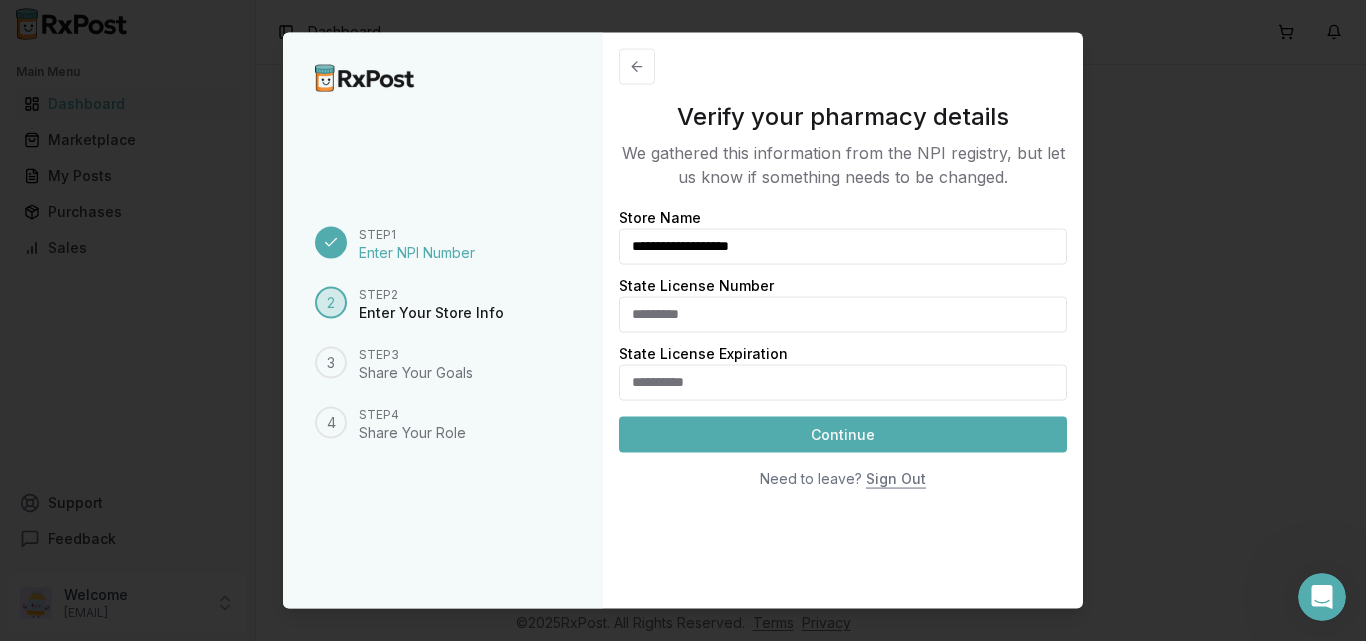 click on "State License Number" at bounding box center [843, 314] 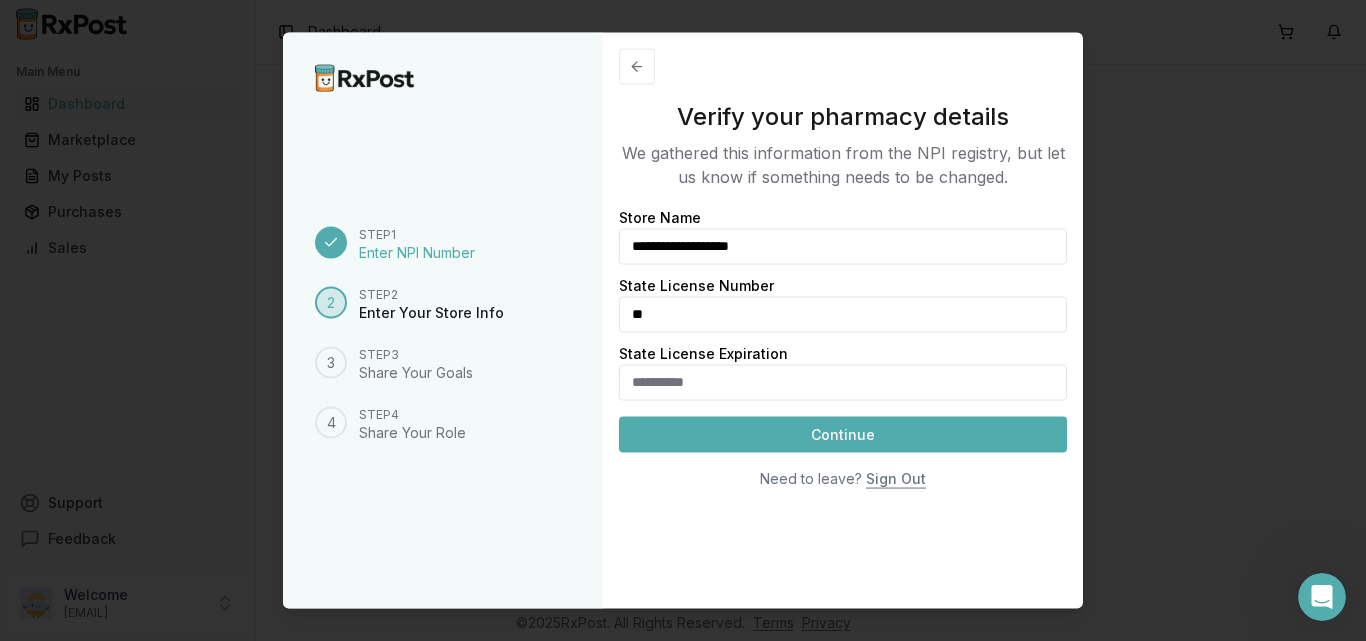 type on "*" 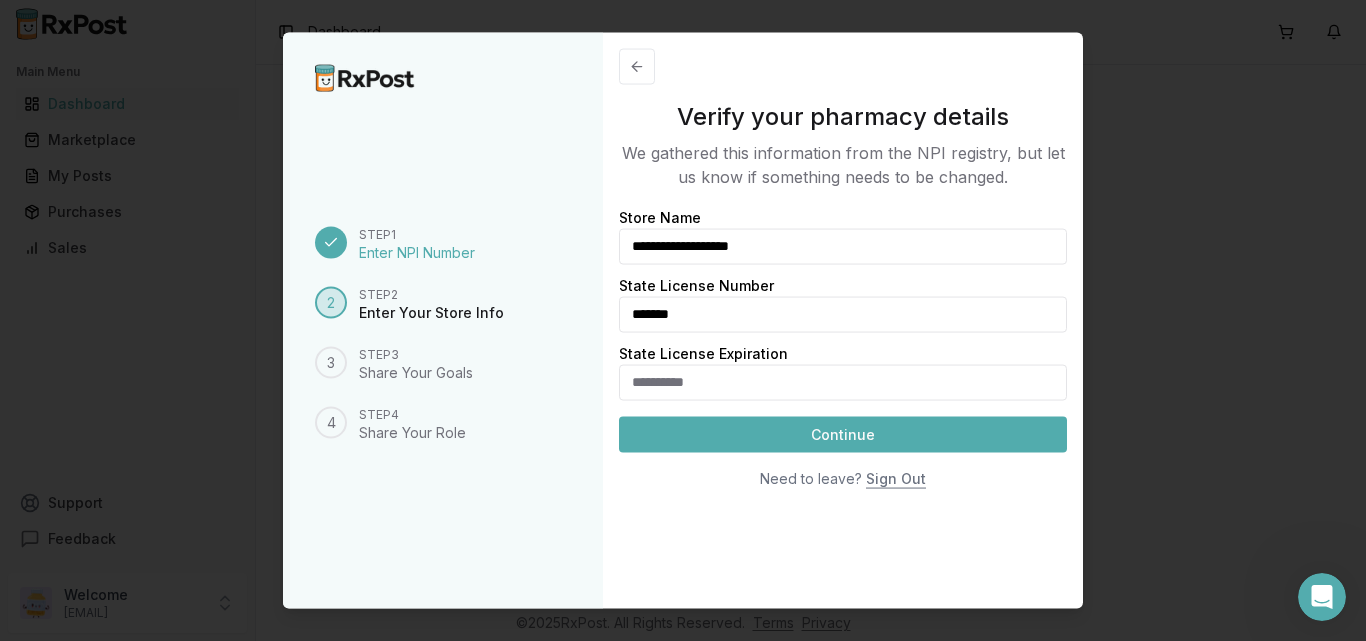 type on "*******" 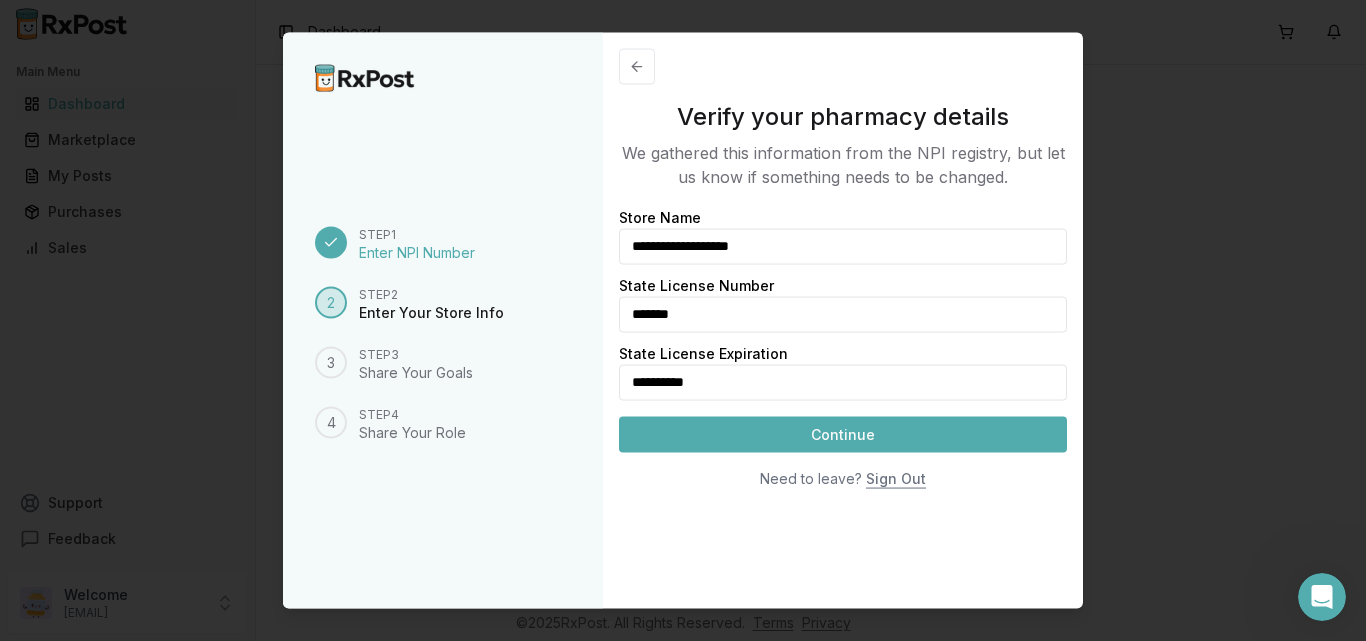 type on "**********" 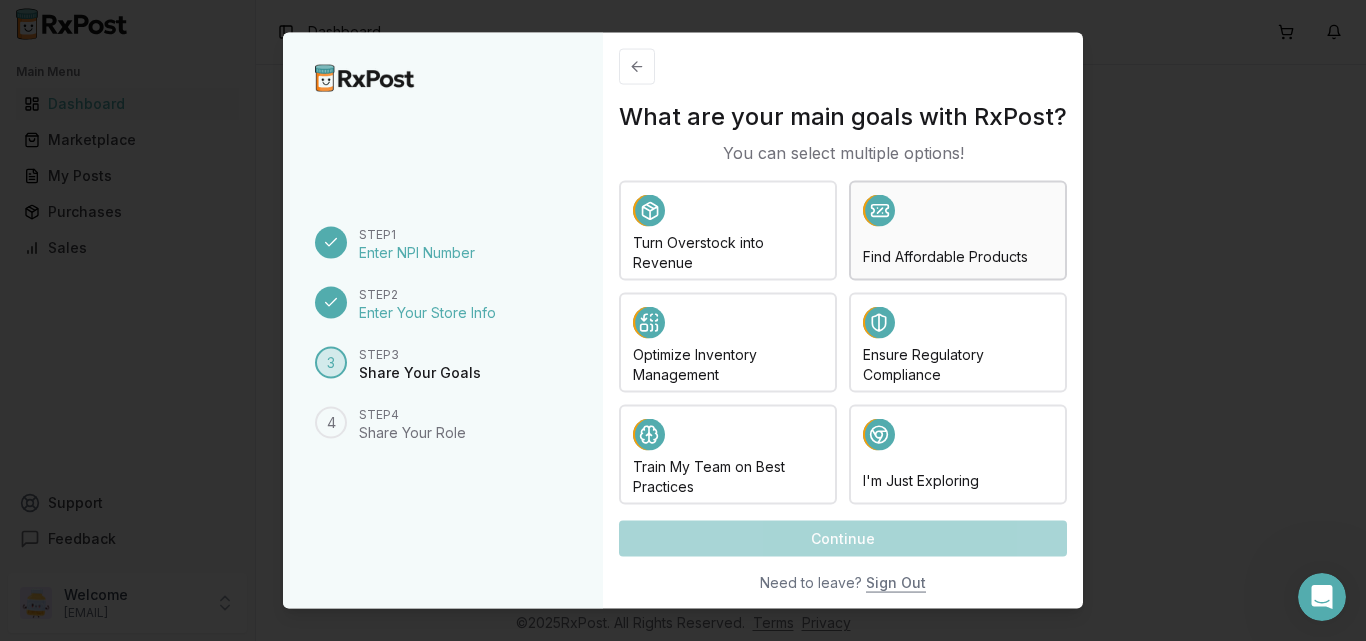 click on "Find Affordable Products" at bounding box center (958, 256) 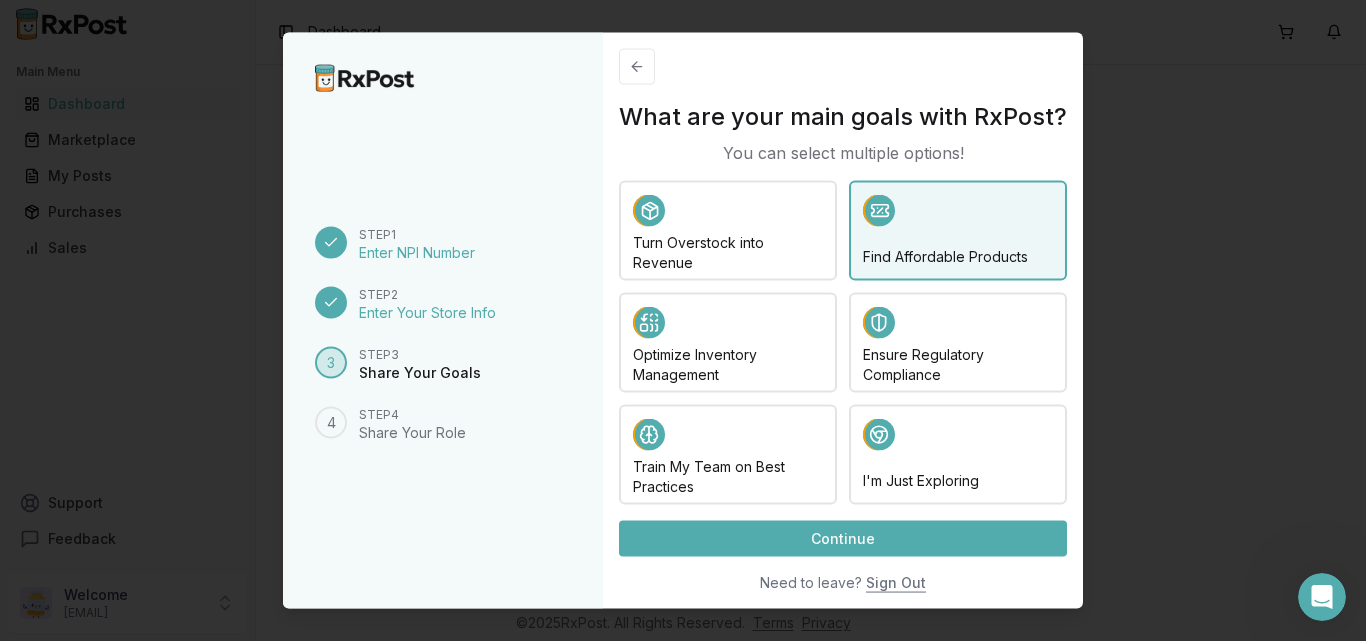 click on "Continue" at bounding box center (843, 538) 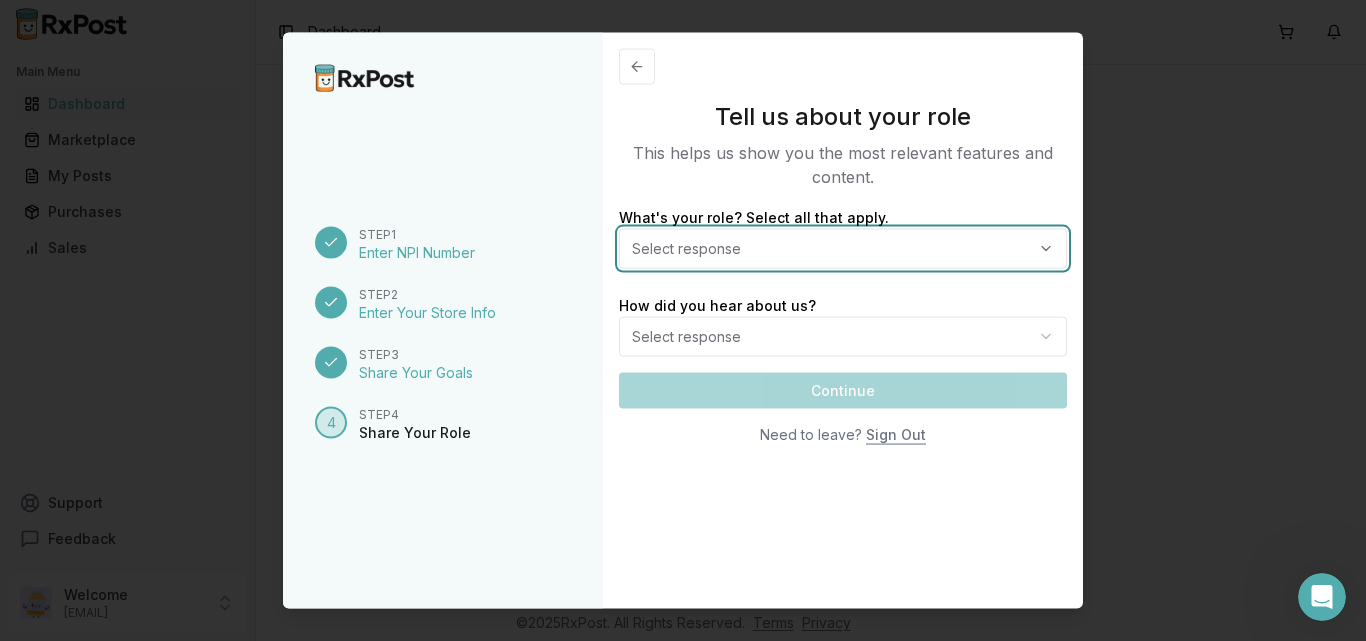 click on "Select response" at bounding box center (843, 248) 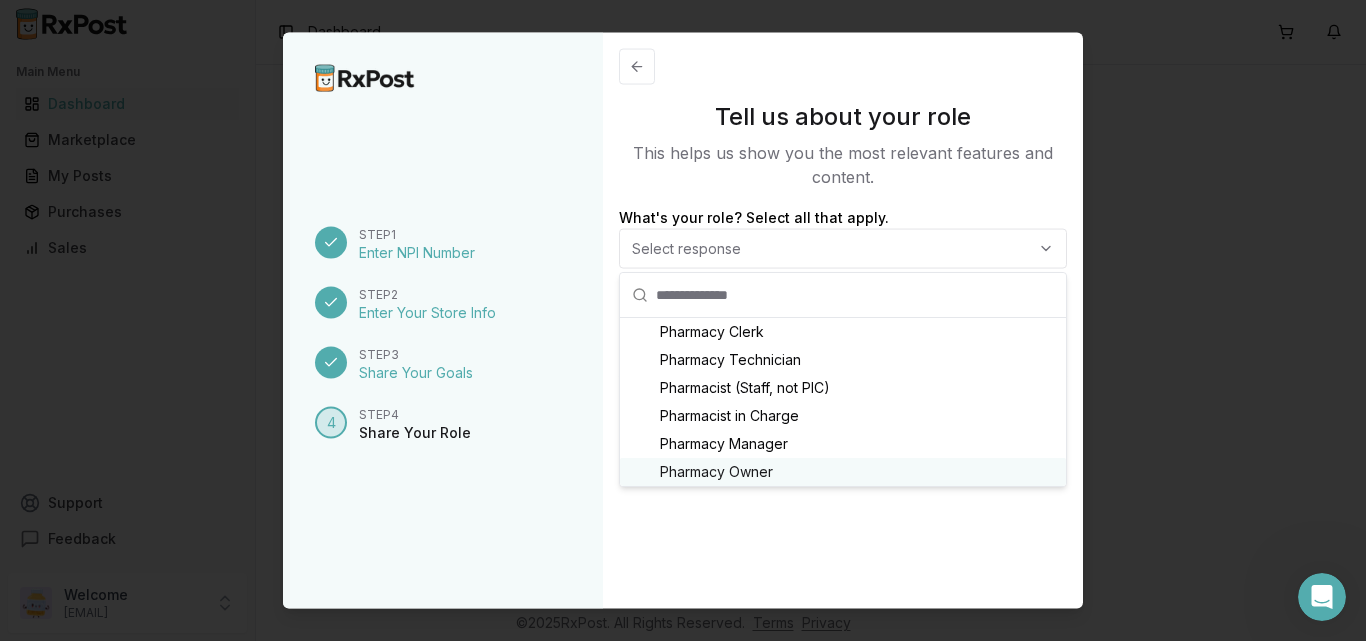 click on "Pharmacy Owner" at bounding box center [716, 472] 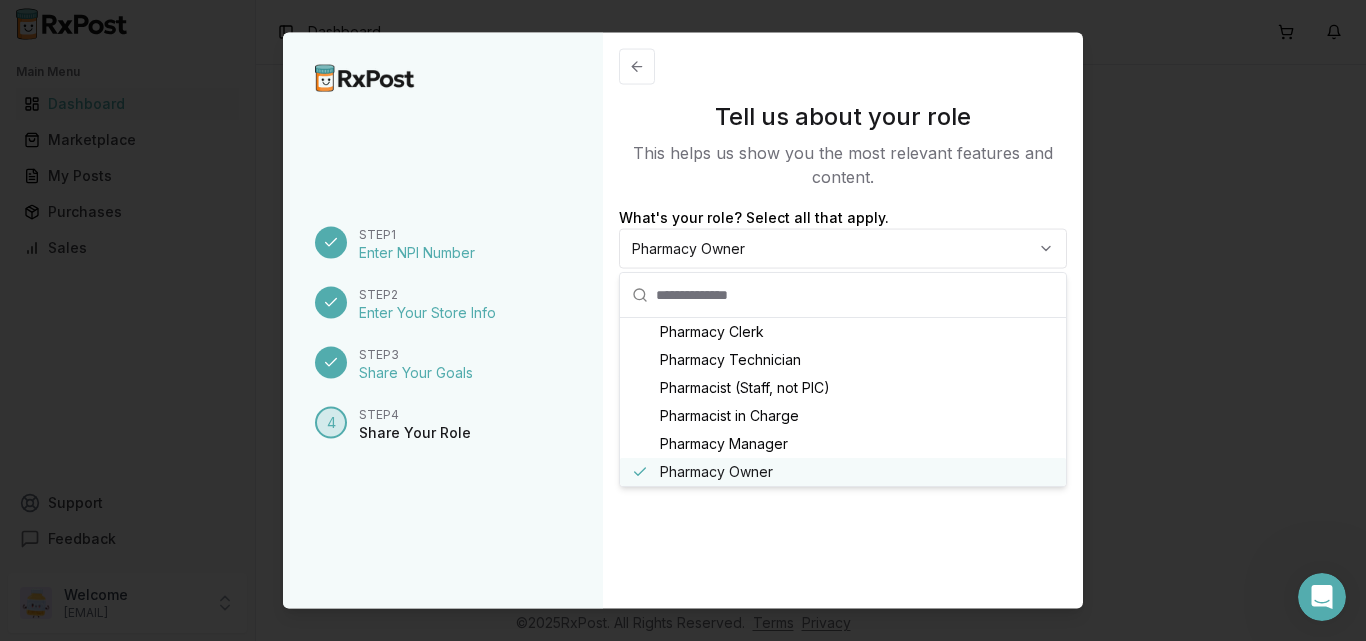 click on "Tell us about your role This helps us show you the most relevant features and content. What's your role? Select all that apply. Pharmacy Owner How did you hear about us? Select response Continue Need to leave? Sign Out" at bounding box center (843, 320) 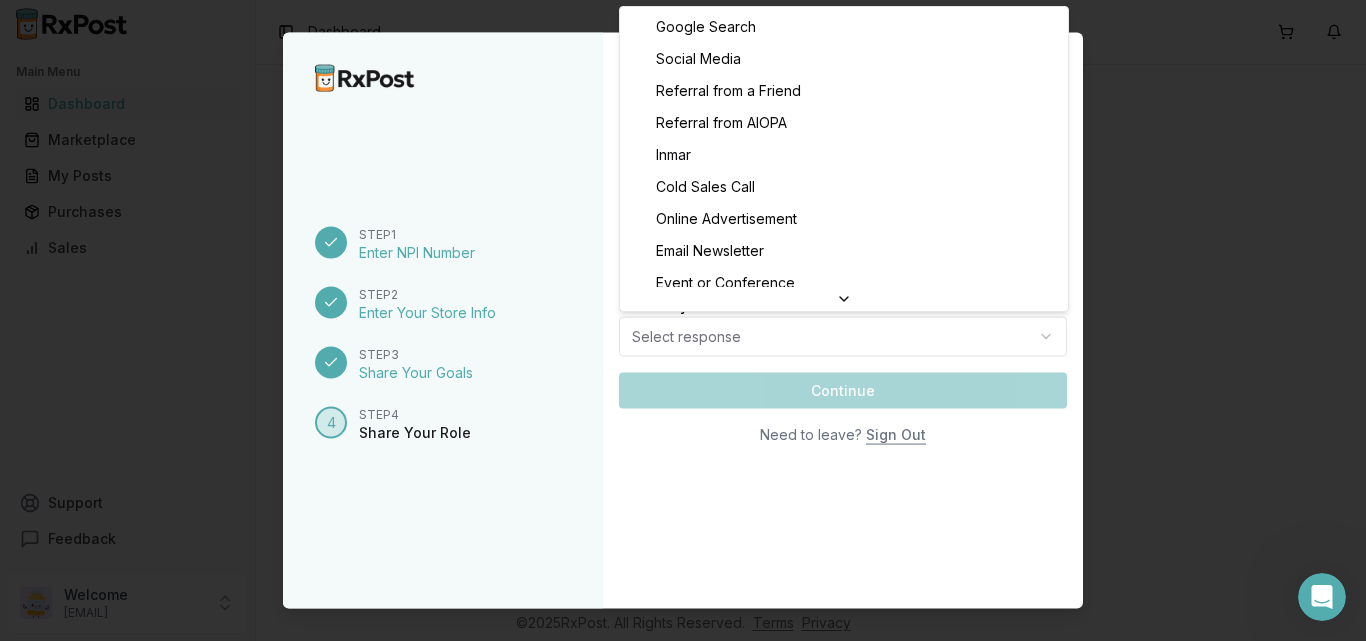 click on "Main Menu Dashboard Marketplace My Posts Purchases Sales Support Feedback Welcome [EMAIL] Toggle Sidebar Dashboard © 2025 RxPost. All Rights Reserved. Terms Privacy Step 1 Enter NPI Number Step 2 Enter Your Store Info Step 3 Share Your Goals 4 Step 4 Share Your Role Tell us about your role This helps us show you the most relevant features and content. What's your role? Select all that apply. Pharmacy Owner How did you hear about us? Select response Continue Need to leave? Sign Out Close Google Search Social Media Referral from a Friend Referral from AIOPA Inmar Cold Sales Call Online Advertisement Email Newsletter Event or Conference Blog or Article Fax Other" at bounding box center (683, 320) 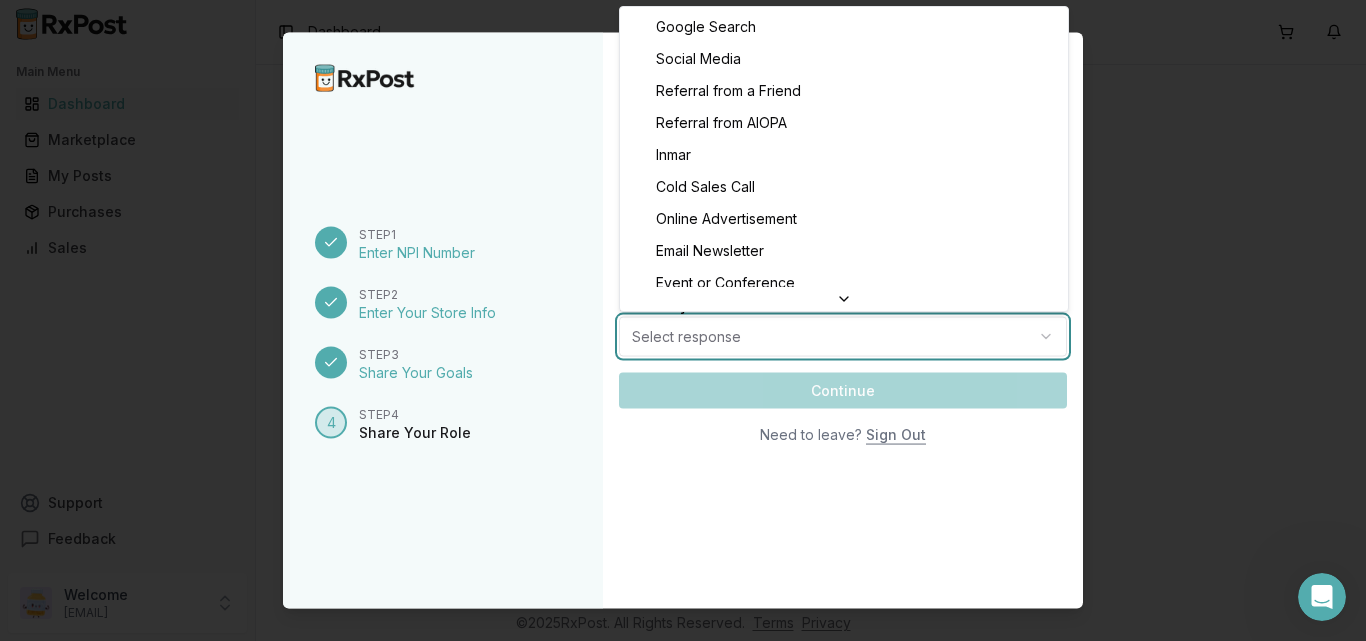 click on "Main Menu Dashboard Marketplace My Posts Purchases Sales Support Feedback Welcome [EMAIL] Toggle Sidebar Dashboard © 2025 RxPost. All Rights Reserved. Terms Privacy Step 1 Enter NPI Number Step 2 Enter Your Store Info Step 3 Share Your Goals 4 Step 4 Share Your Role Tell us about your role This helps us show you the most relevant features and content. What's your role? Select all that apply. Pharmacy Owner How did you hear about us? Select response Continue Need to leave? Sign Out Close Google Search Social Media Referral from a Friend Referral from AIOPA Inmar Cold Sales Call Online Advertisement Email Newsletter Event or Conference Blog or Article Fax Other" at bounding box center [683, 320] 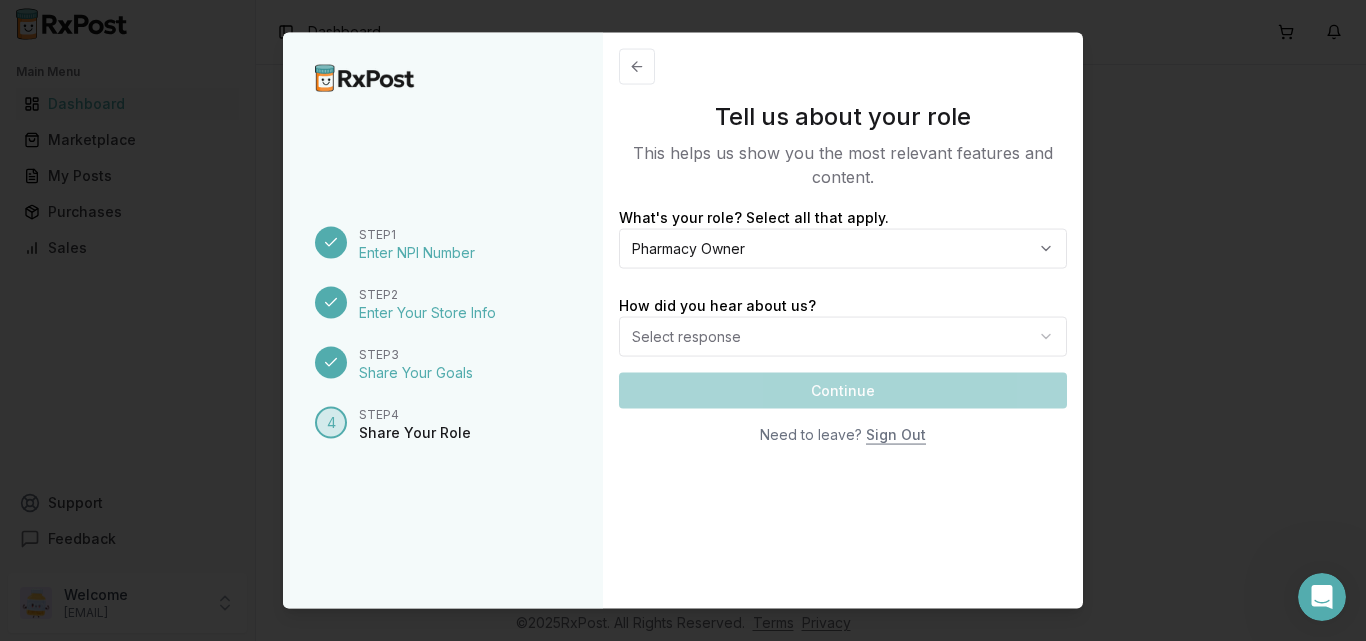 click on "Main Menu Dashboard Marketplace My Posts Purchases Sales Support Feedback Welcome [EMAIL] Toggle Sidebar Dashboard ©  2025  RxPost. All Rights Reserved. Terms Privacy Step  1 Enter NPI Number Step  2 Enter Your Store Info Step  3 Share Your Goals 4 Step  4 Share Your Role Tell us about your role This helps us show you the most relevant features and content. What's your role? Select all that apply. Pharmacy Owner How did you hear about us? Select response Continue Need to leave? Sign Out Close" at bounding box center [683, 320] 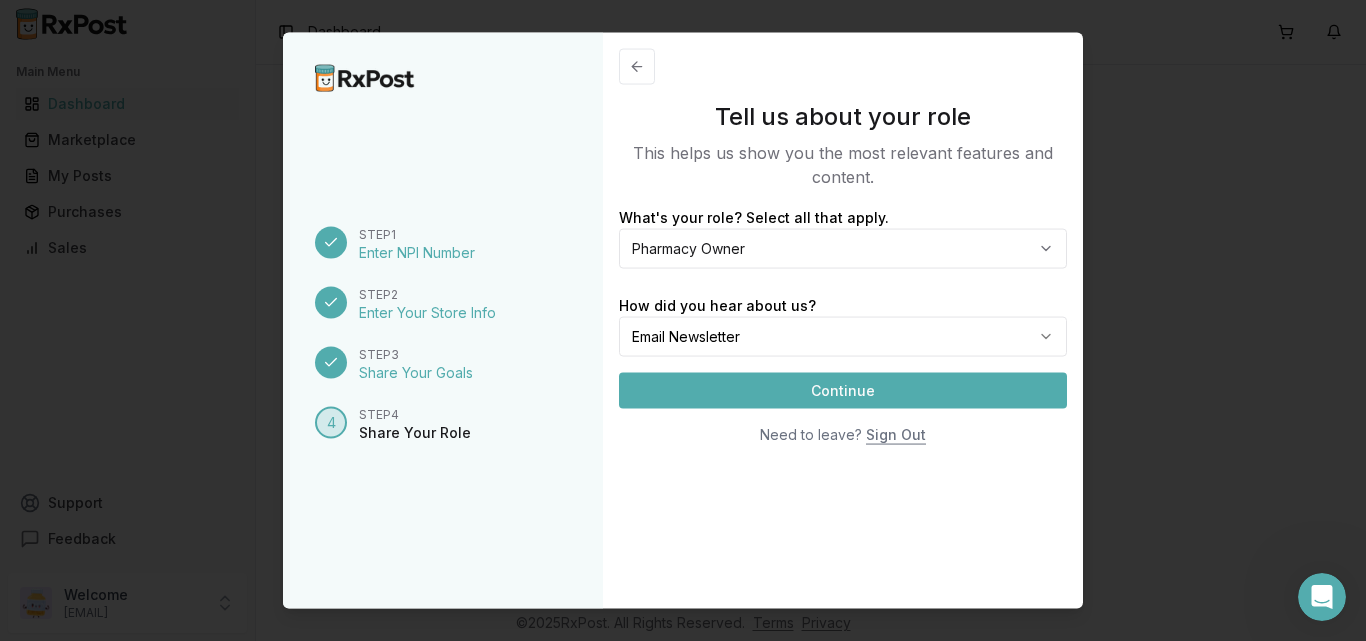click on "Continue" at bounding box center [843, 390] 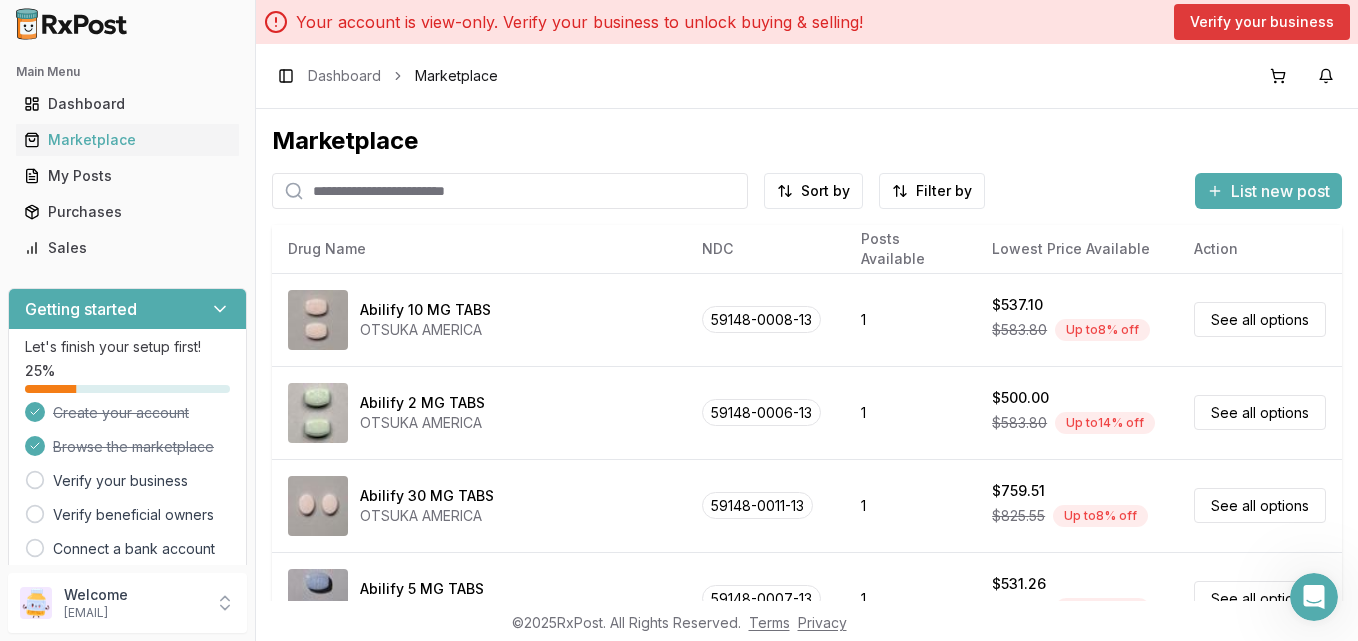 click on "Verify your business" at bounding box center (1262, 22) 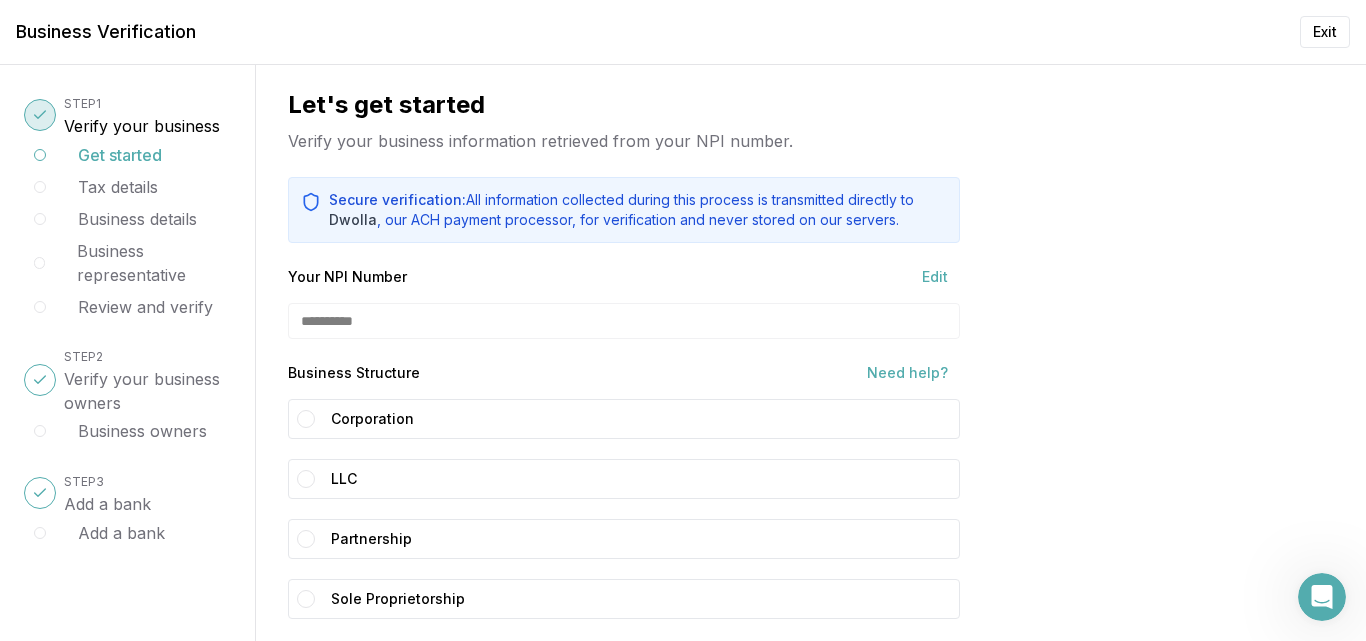 scroll, scrollTop: 100, scrollLeft: 0, axis: vertical 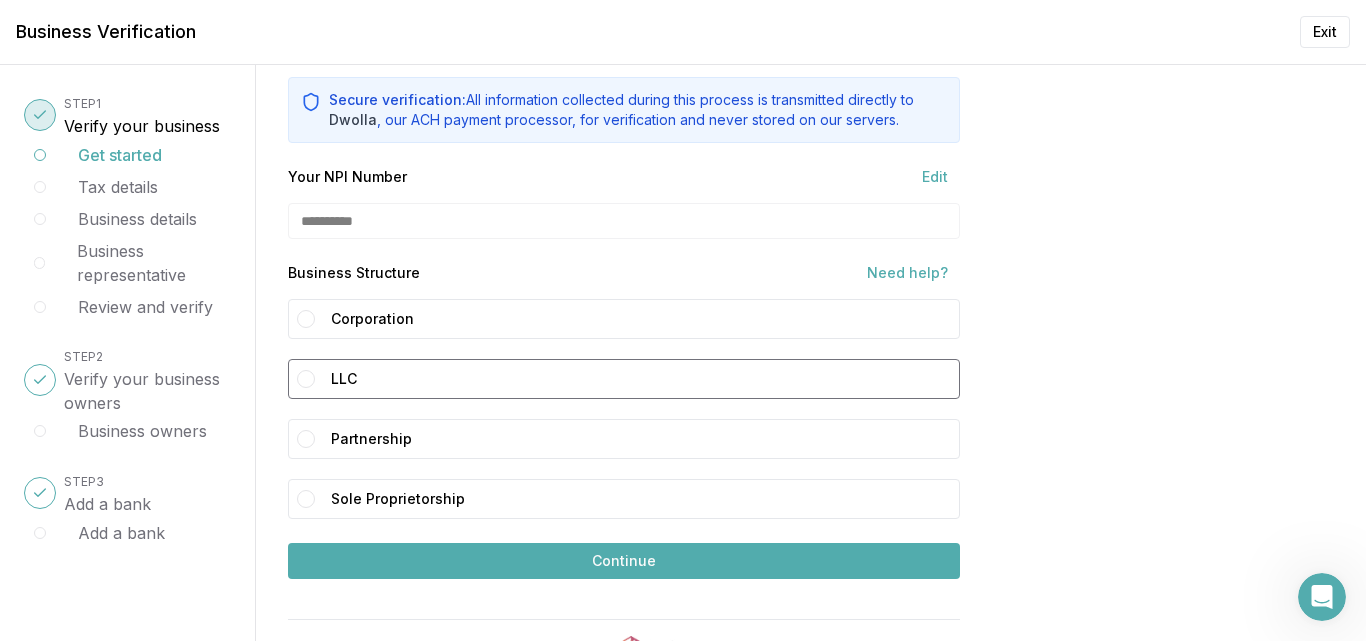 click on "LLC" at bounding box center (306, 379) 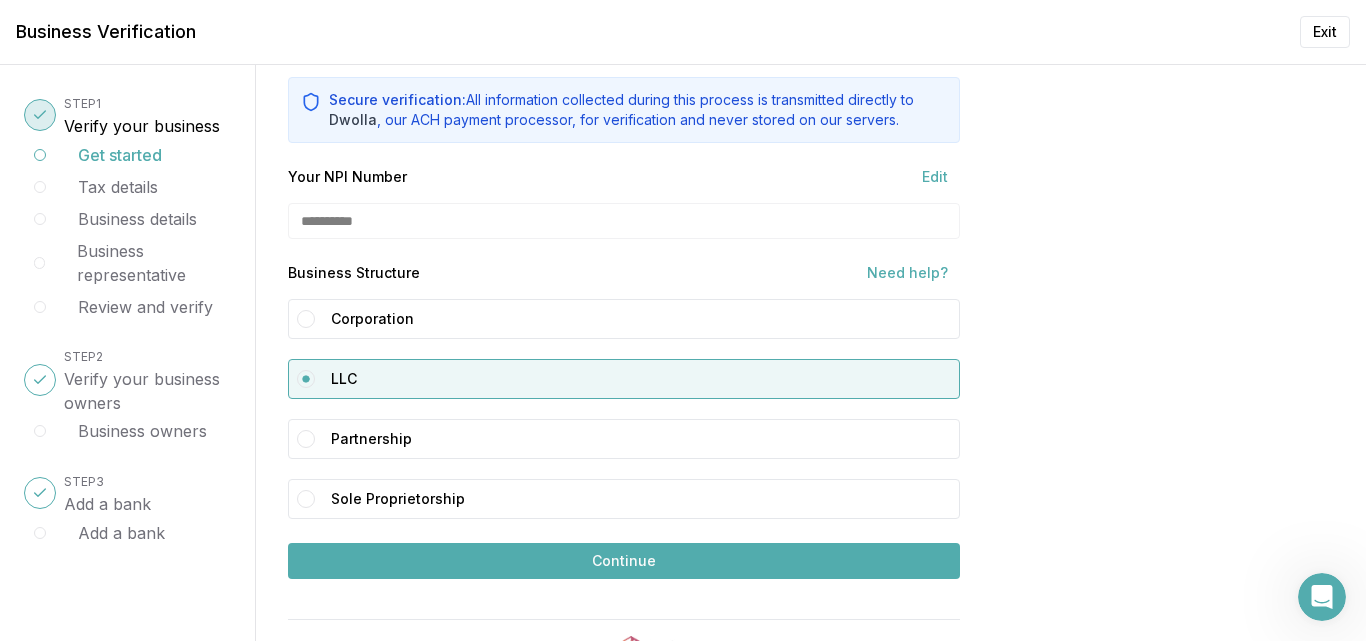 click on "Continue" at bounding box center (624, 561) 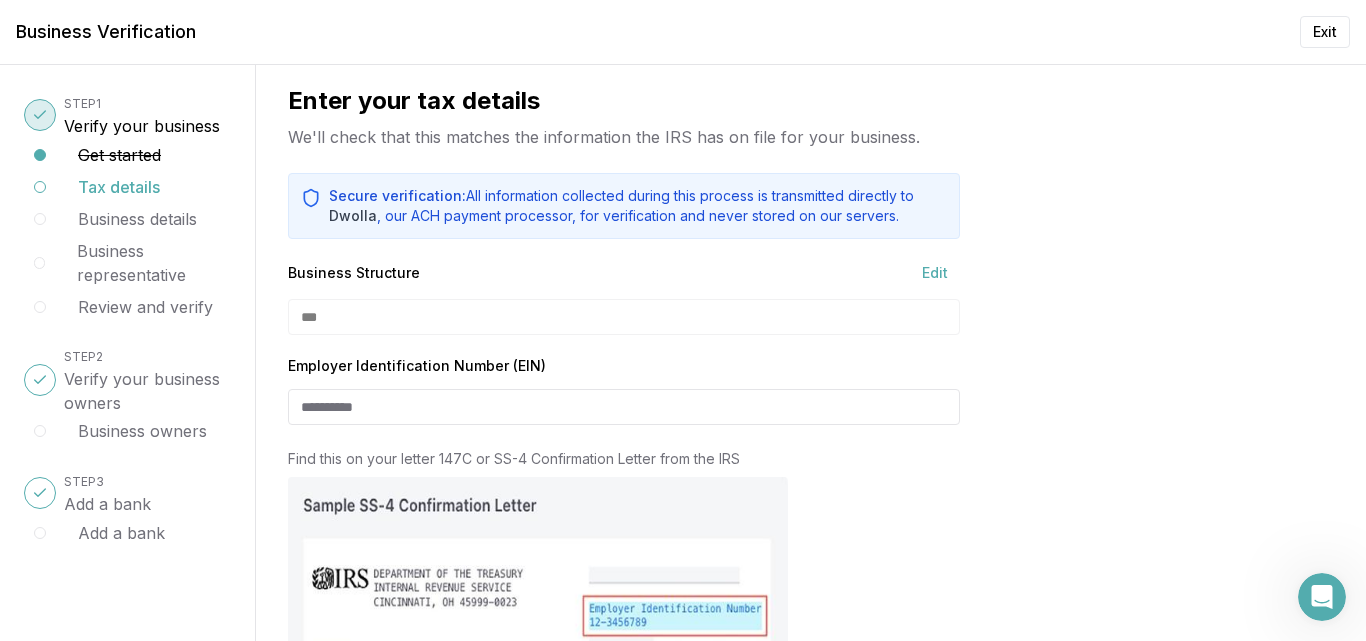 scroll, scrollTop: 0, scrollLeft: 0, axis: both 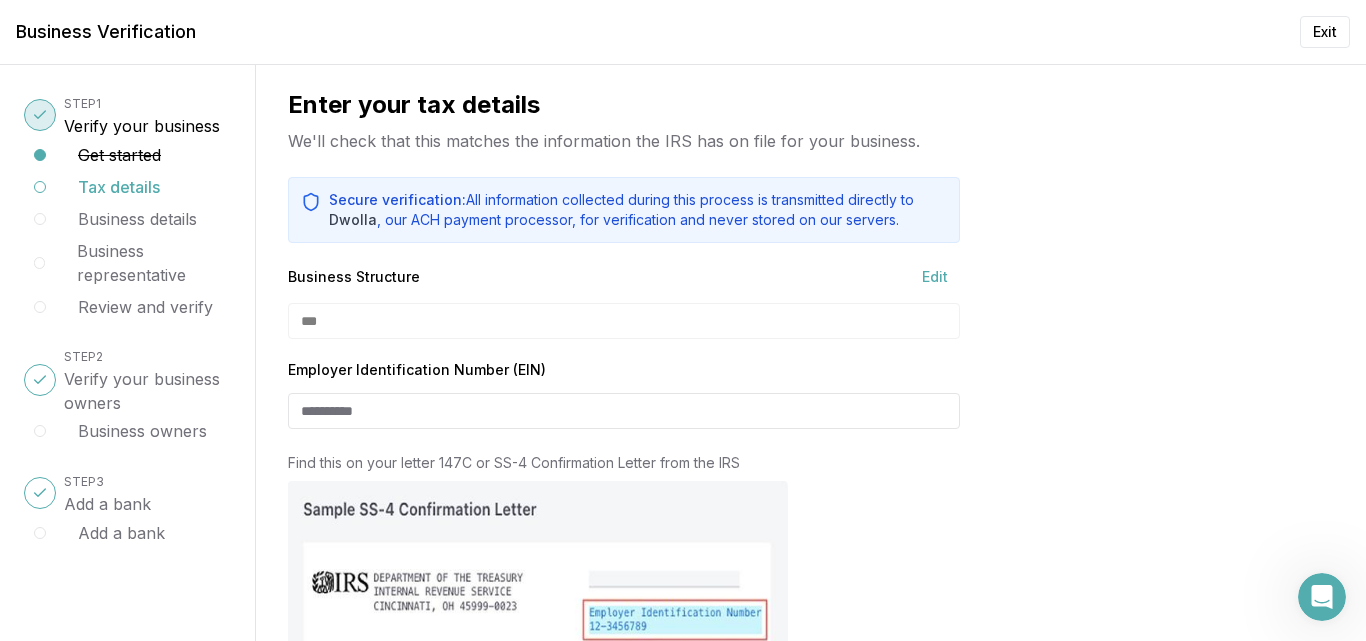 click on "Employer Identification Number (EIN)" at bounding box center (624, 411) 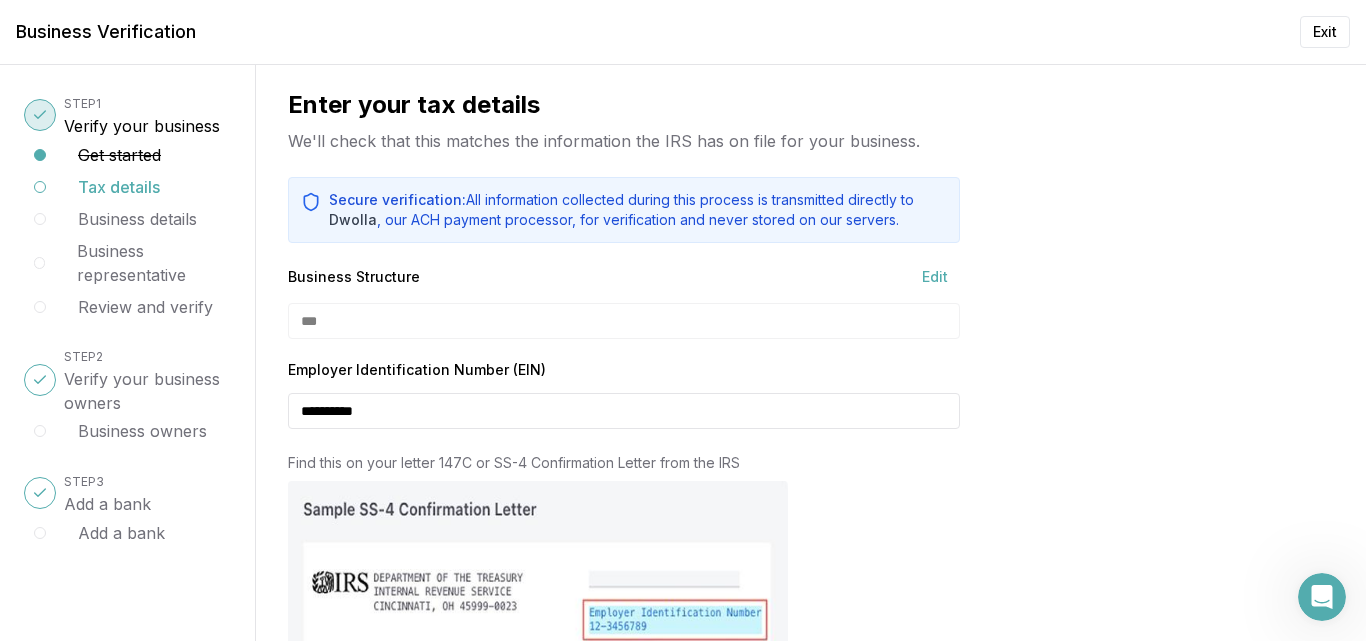 type on "**********" 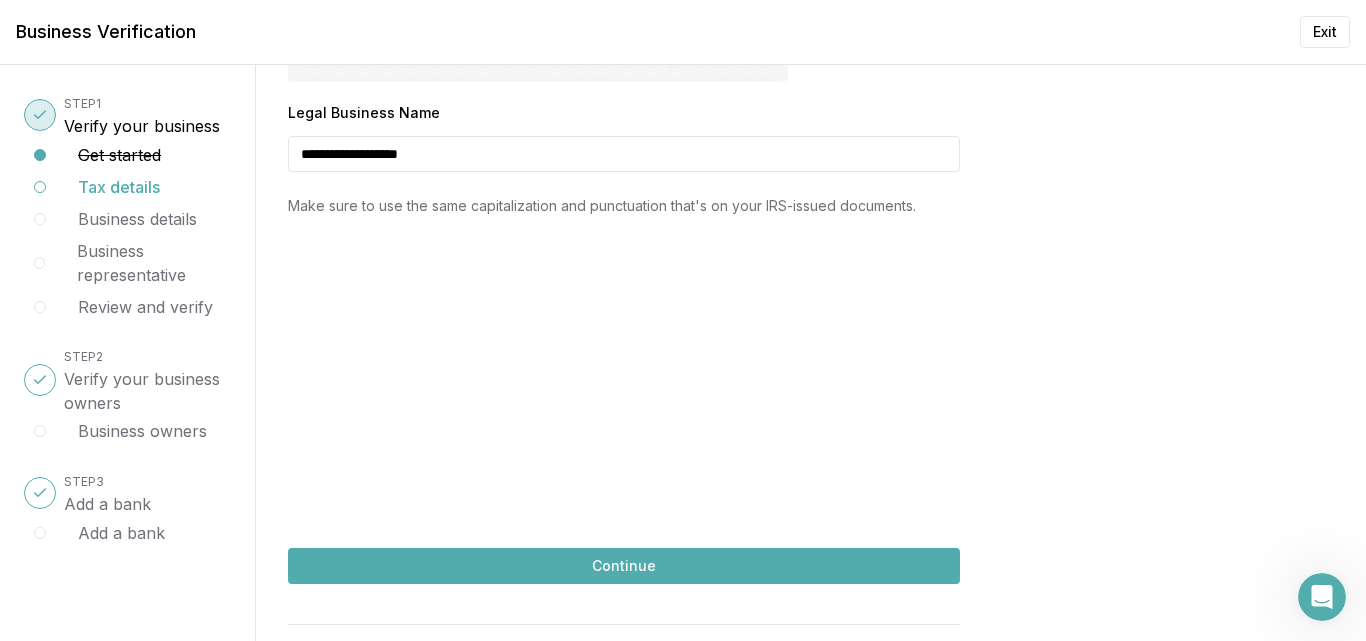 scroll, scrollTop: 700, scrollLeft: 0, axis: vertical 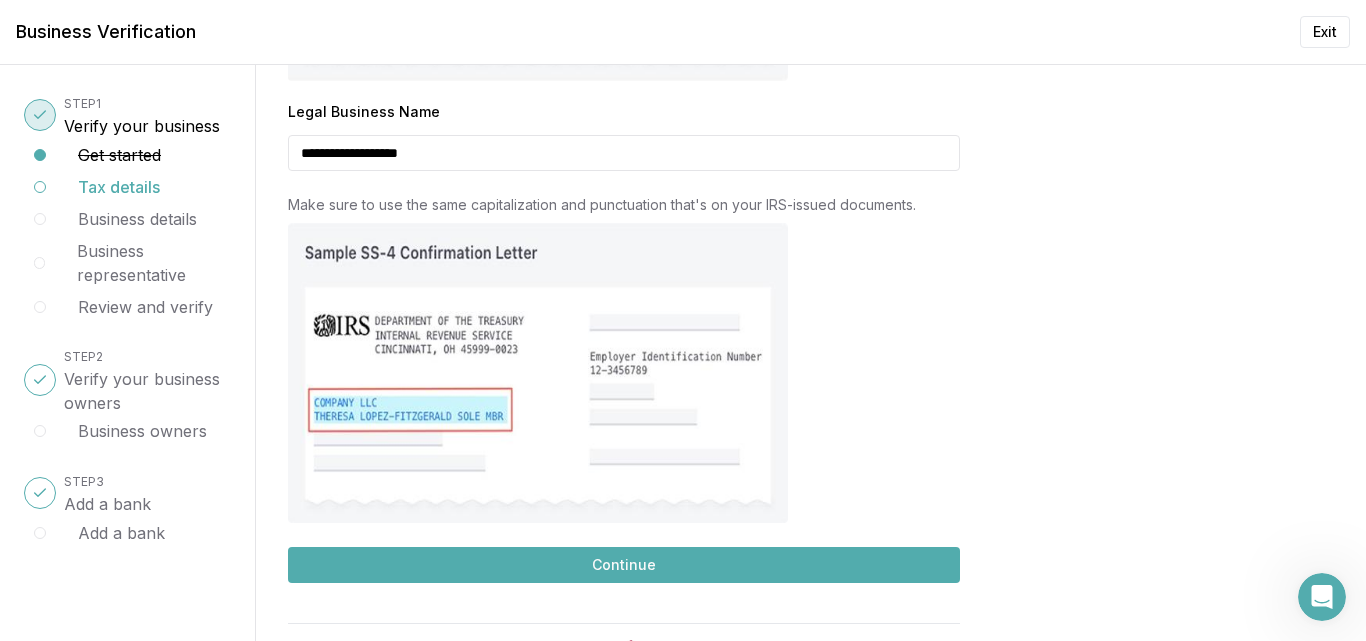 click on "Continue" at bounding box center [624, 565] 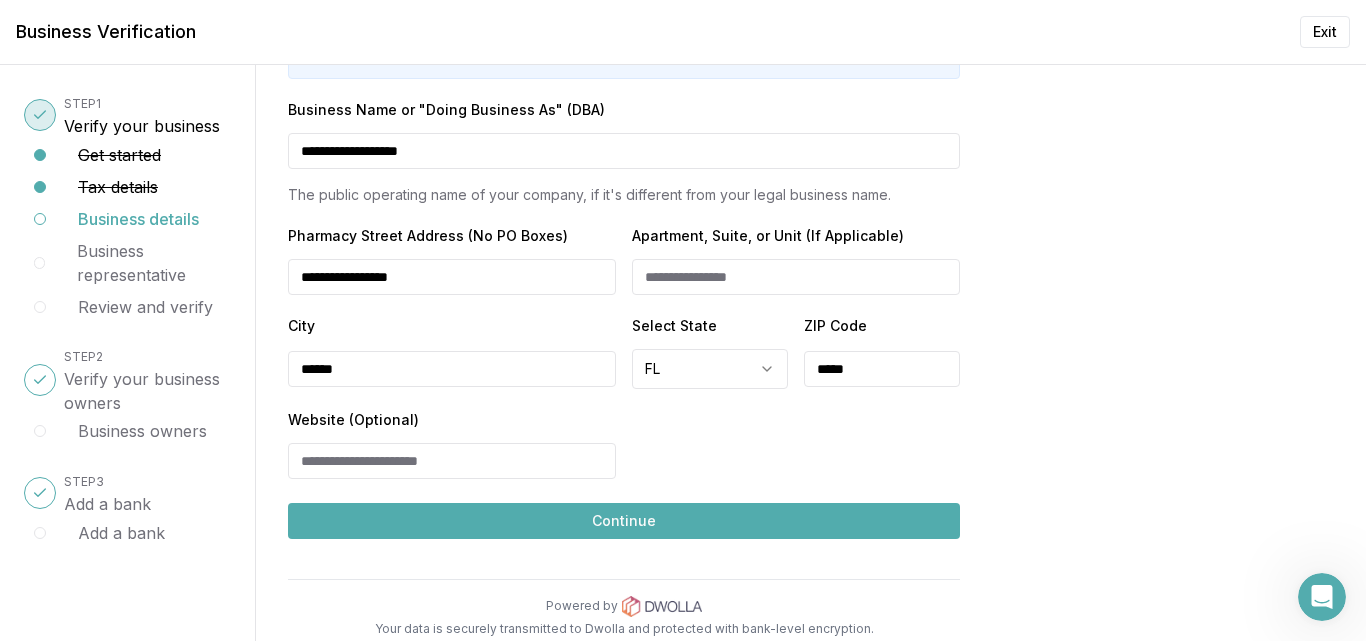 scroll, scrollTop: 200, scrollLeft: 0, axis: vertical 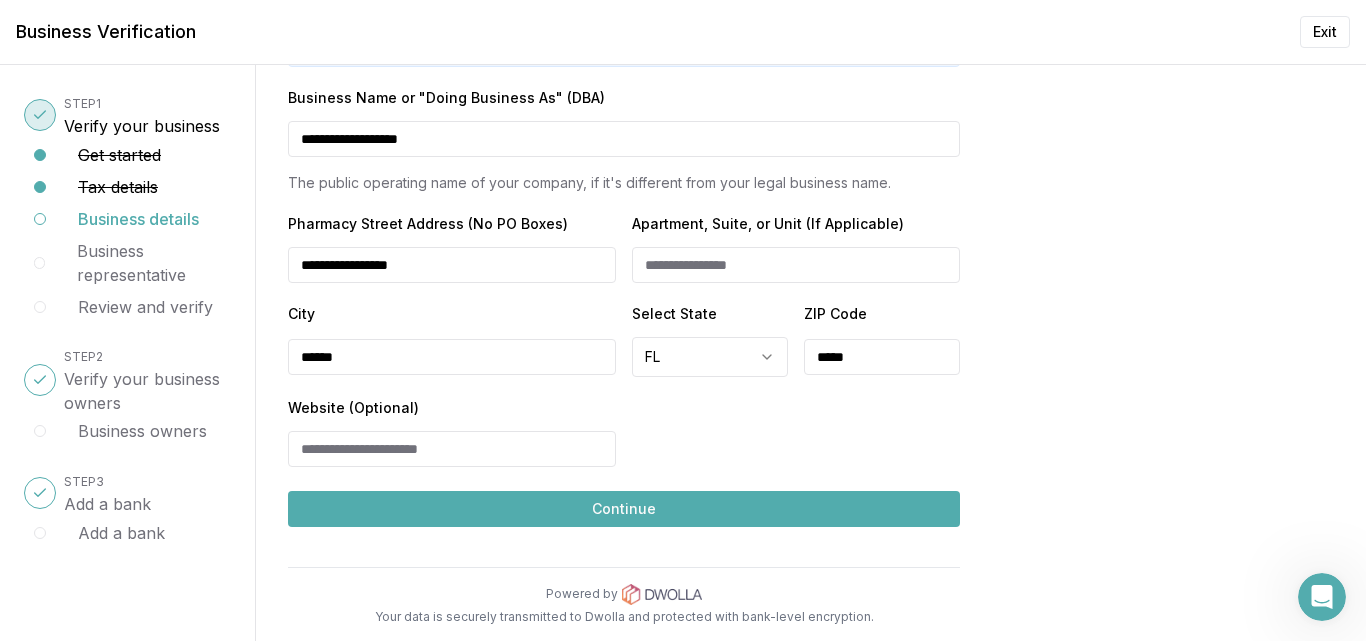 drag, startPoint x: 501, startPoint y: 455, endPoint x: 508, endPoint y: 442, distance: 14.764823 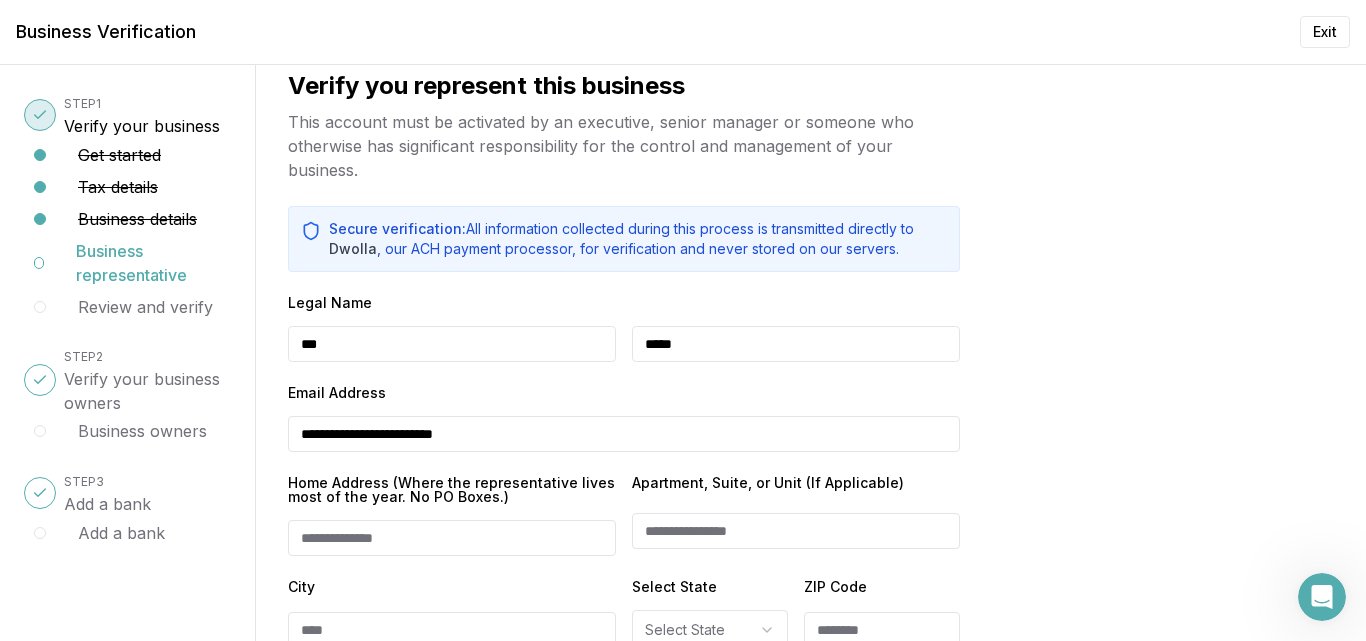 scroll, scrollTop: 0, scrollLeft: 0, axis: both 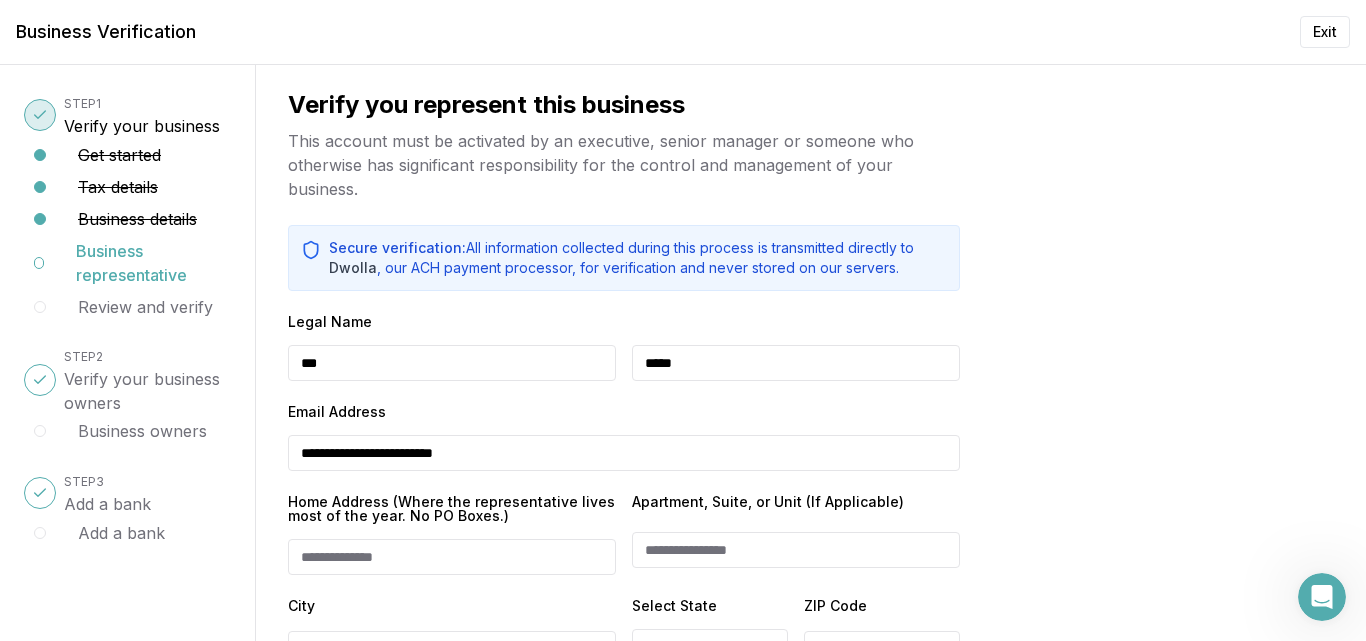 click on "***" at bounding box center [452, 363] 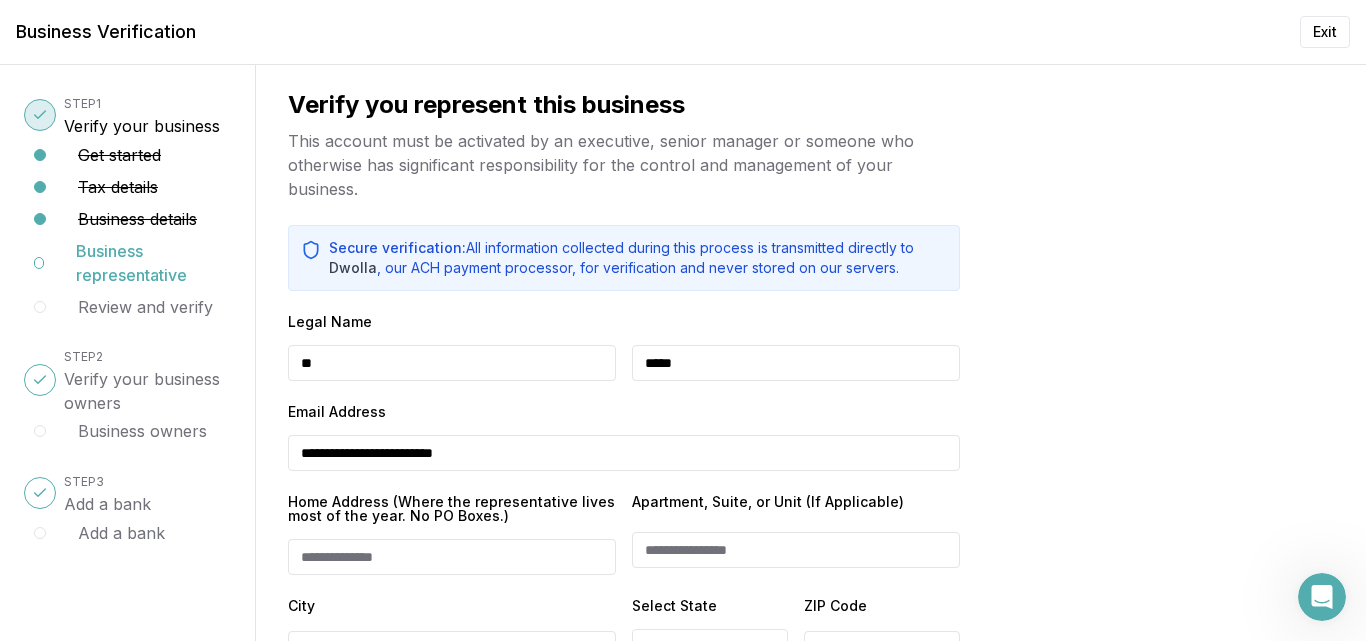 type on "*" 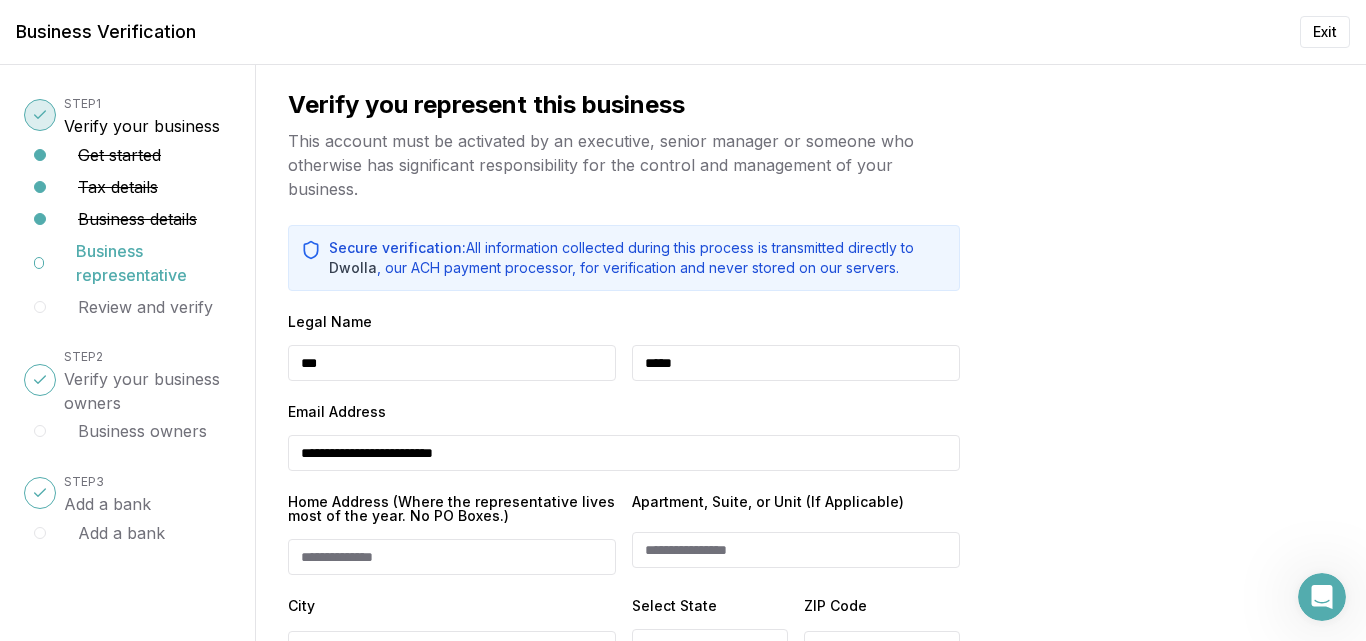 type on "***" 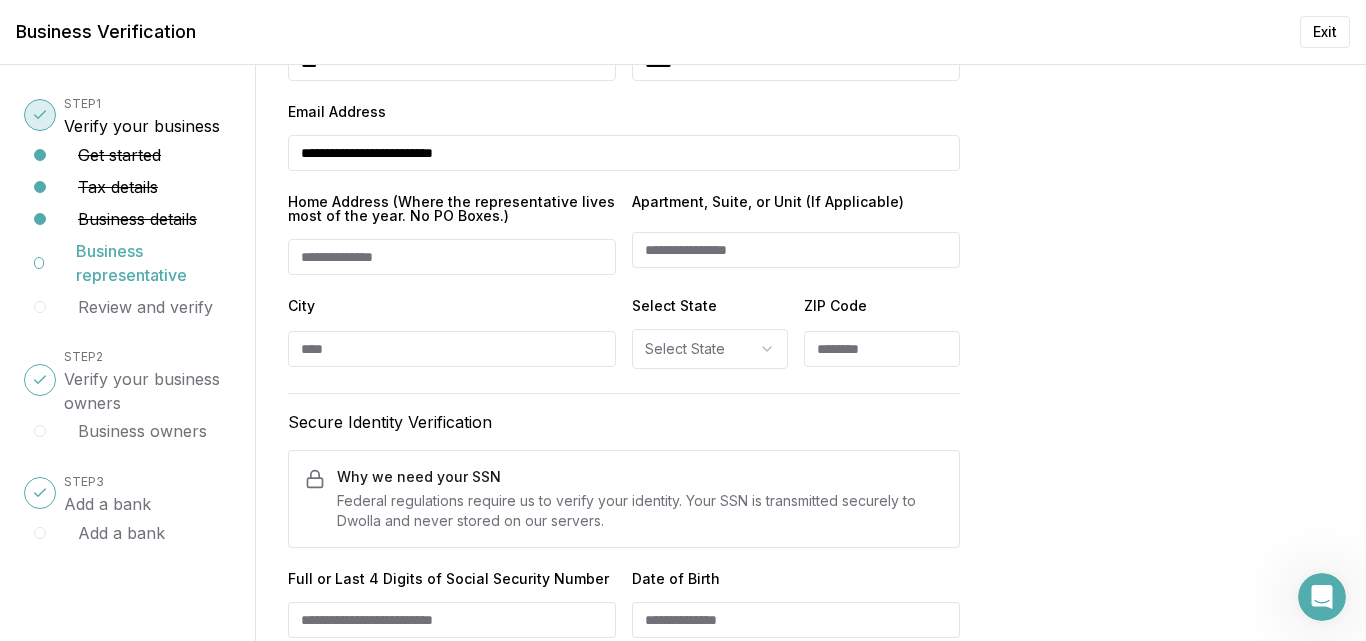 scroll, scrollTop: 200, scrollLeft: 0, axis: vertical 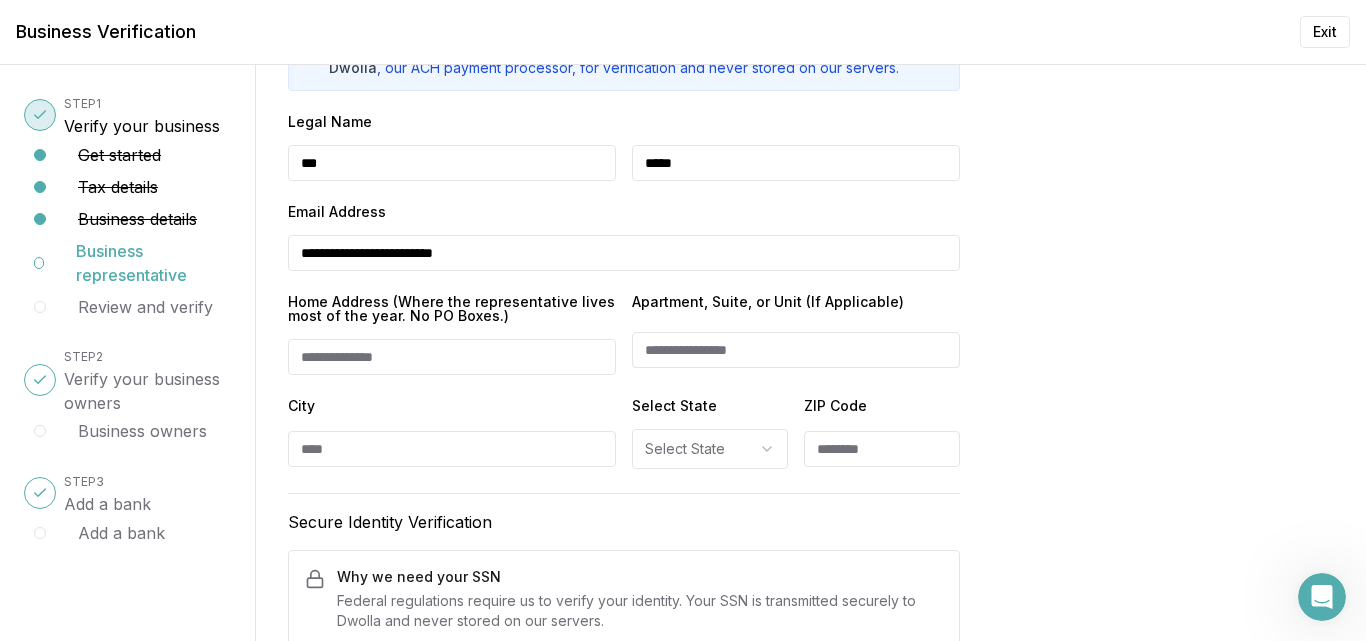 click on "Home Address (Where the representative lives most of the year. No PO Boxes.)" at bounding box center (452, 357) 